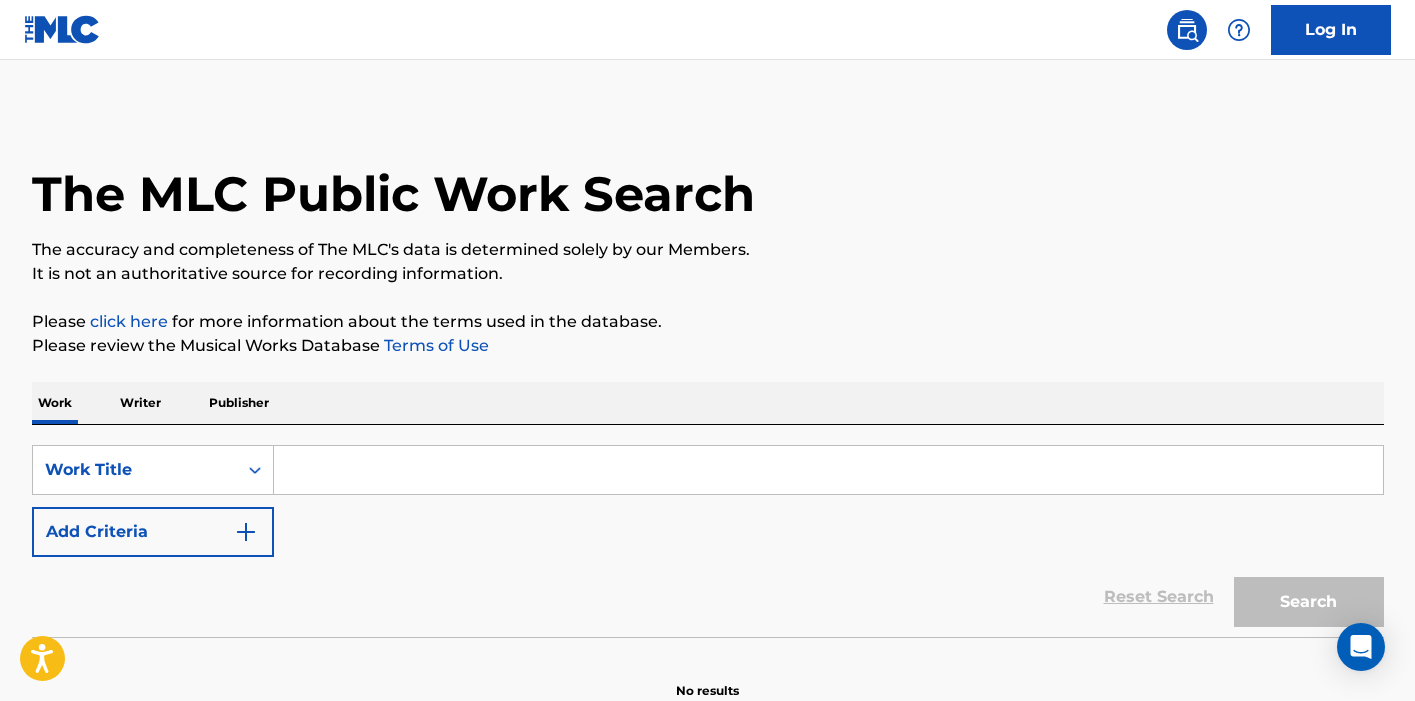 scroll, scrollTop: 0, scrollLeft: 0, axis: both 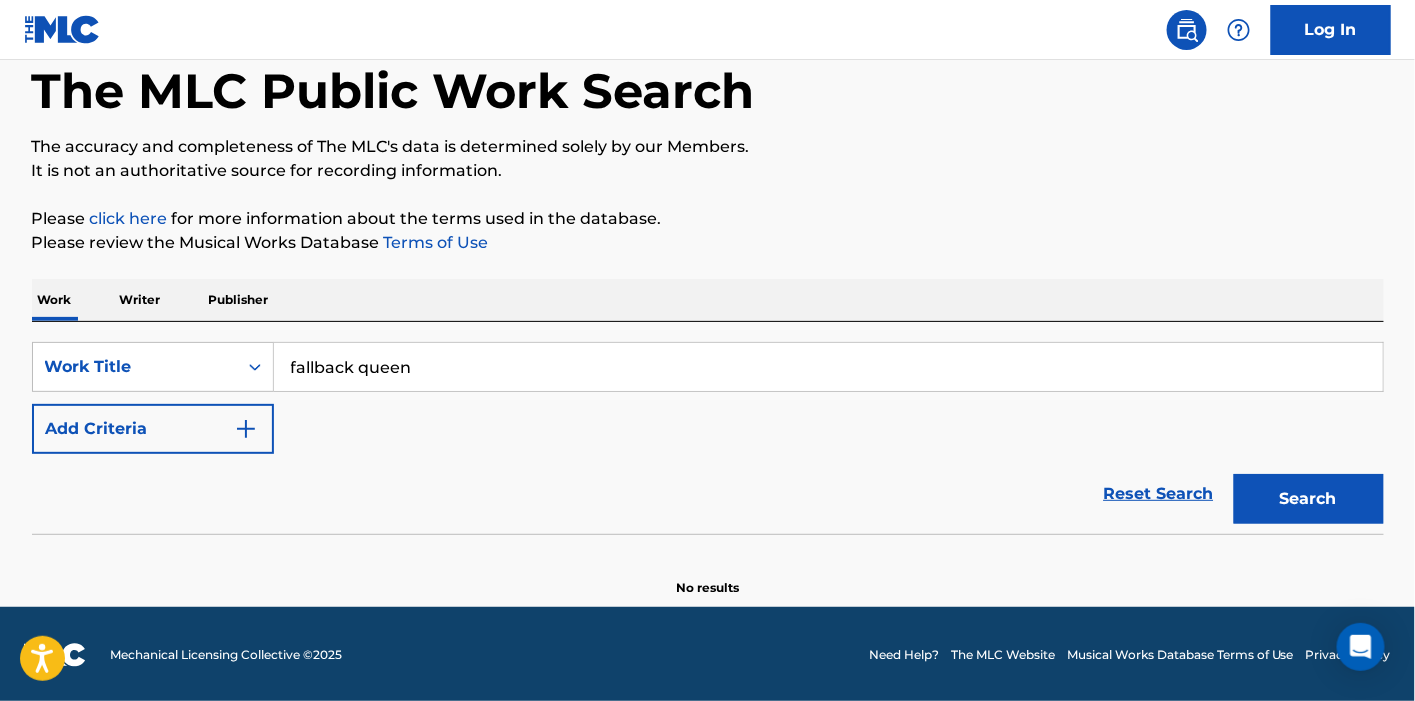 type on "fallback queen" 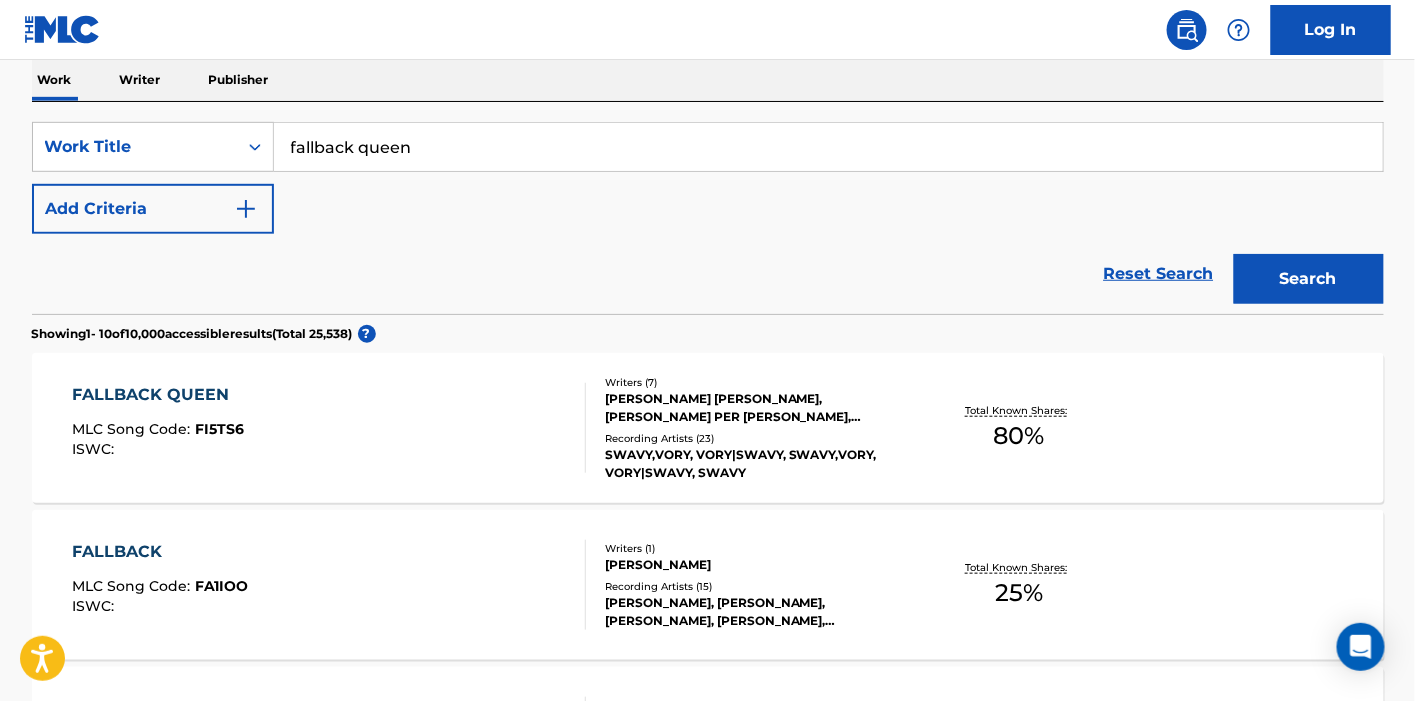scroll, scrollTop: 325, scrollLeft: 0, axis: vertical 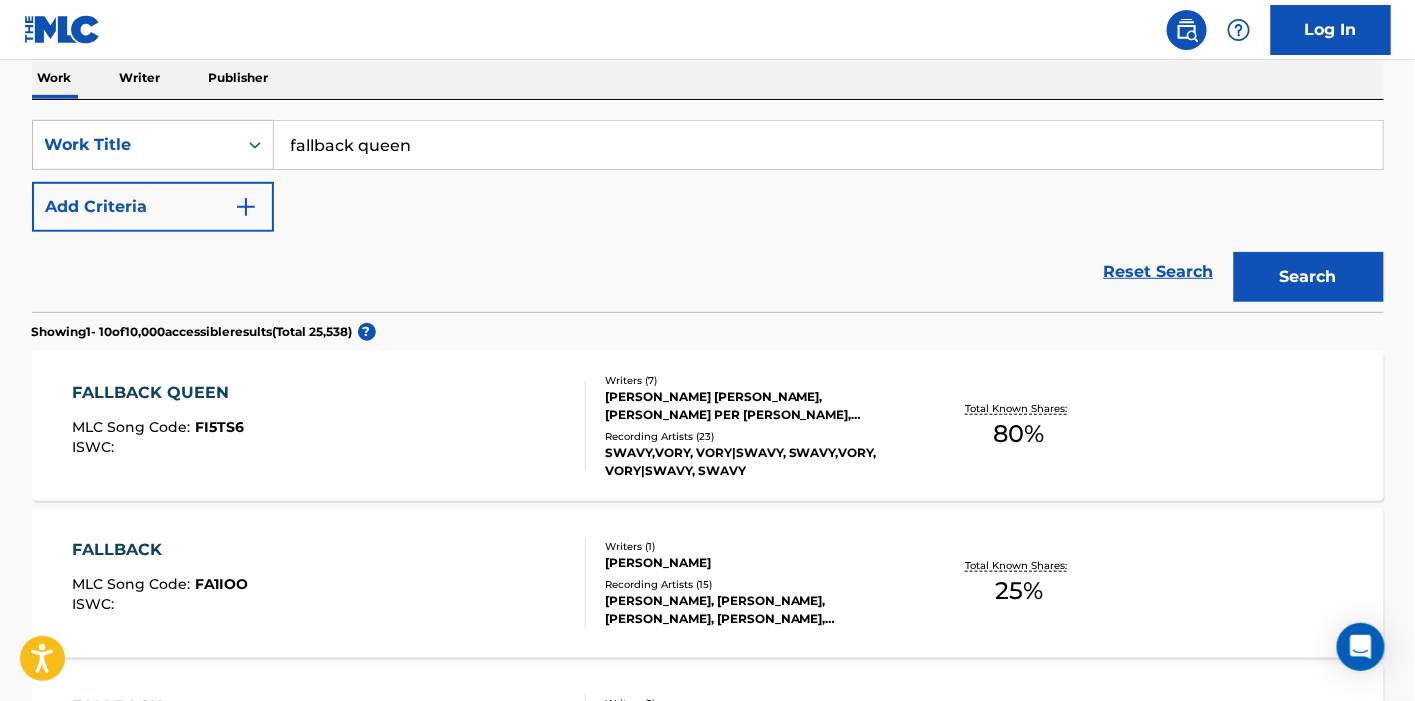 click on "[PERSON_NAME] [PERSON_NAME], [PERSON_NAME] PER [PERSON_NAME], TAVORIS [PERSON_NAME] [PERSON_NAME] [PERSON_NAME], [PERSON_NAME], [PERSON_NAME] [PERSON_NAME]" at bounding box center (756, 406) 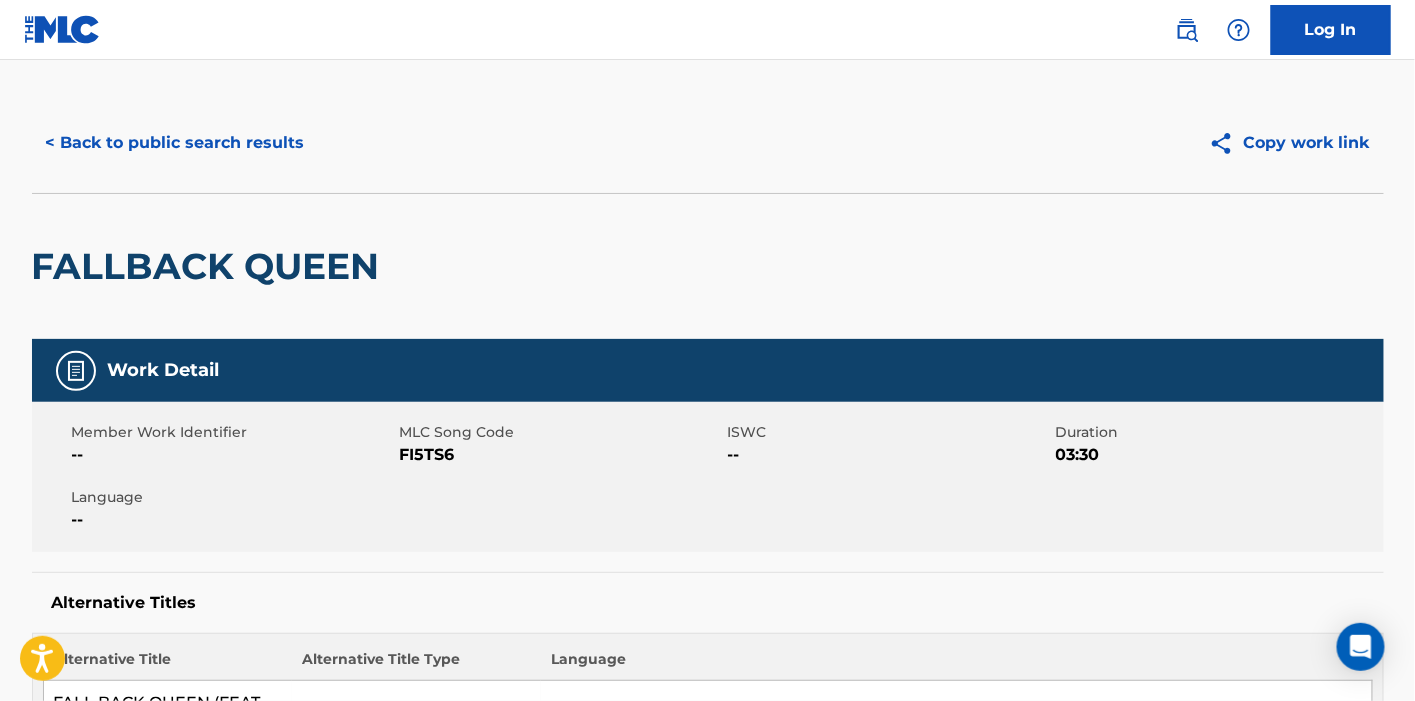 scroll, scrollTop: 0, scrollLeft: 0, axis: both 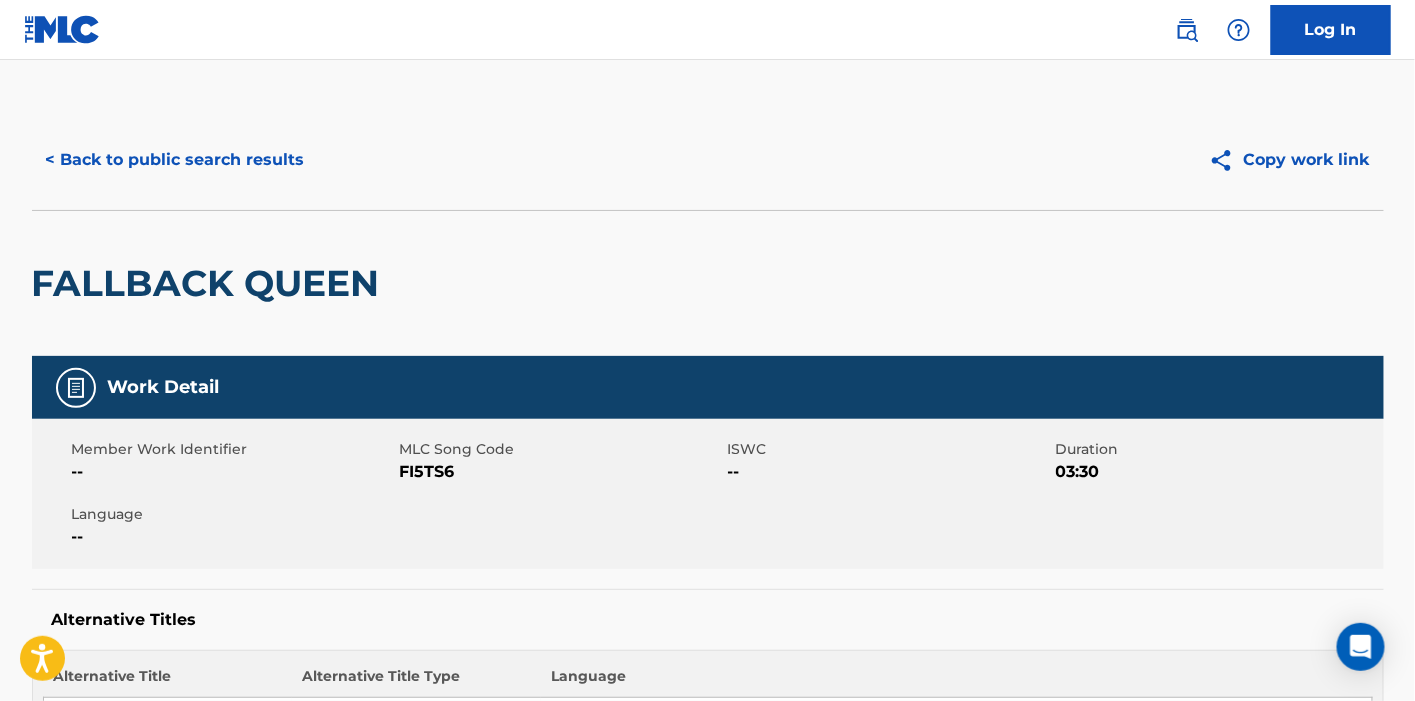 click on "< Back to public search results" at bounding box center (175, 160) 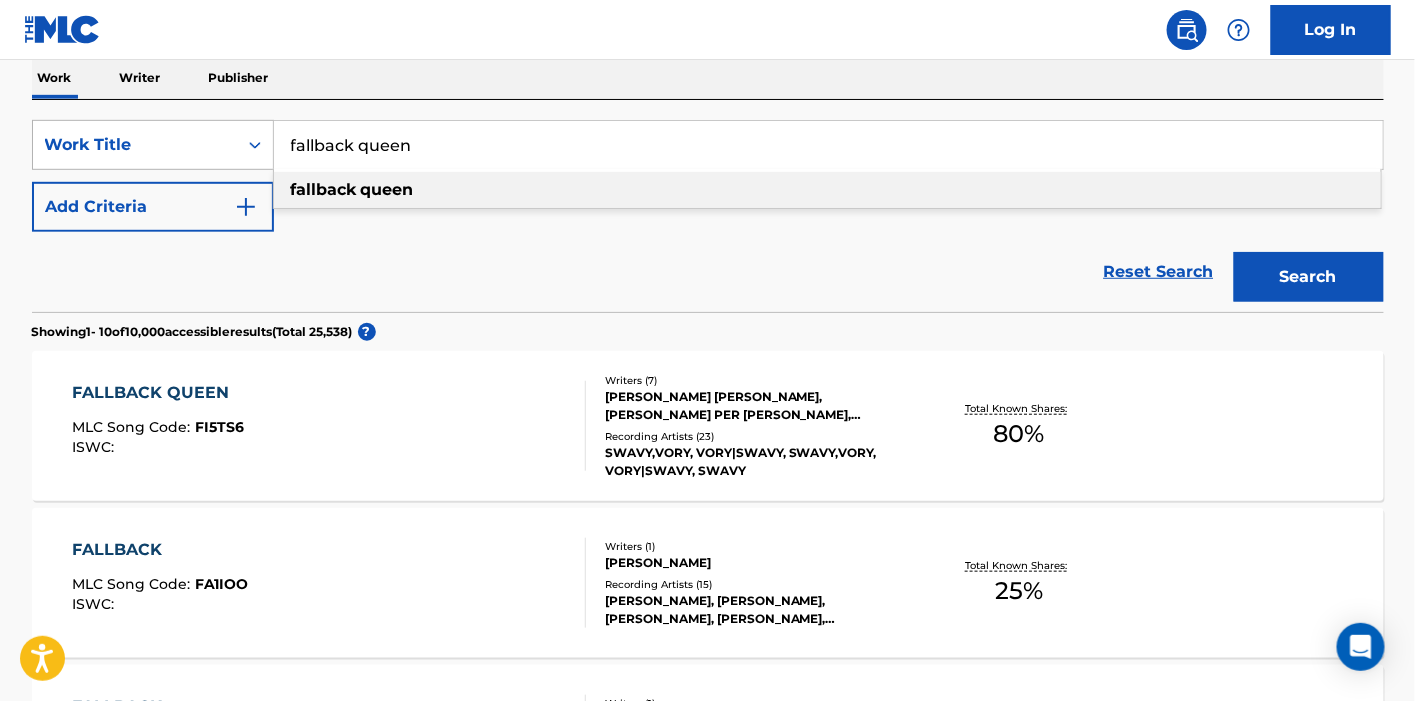 drag, startPoint x: 477, startPoint y: 162, endPoint x: 62, endPoint y: 165, distance: 415.01083 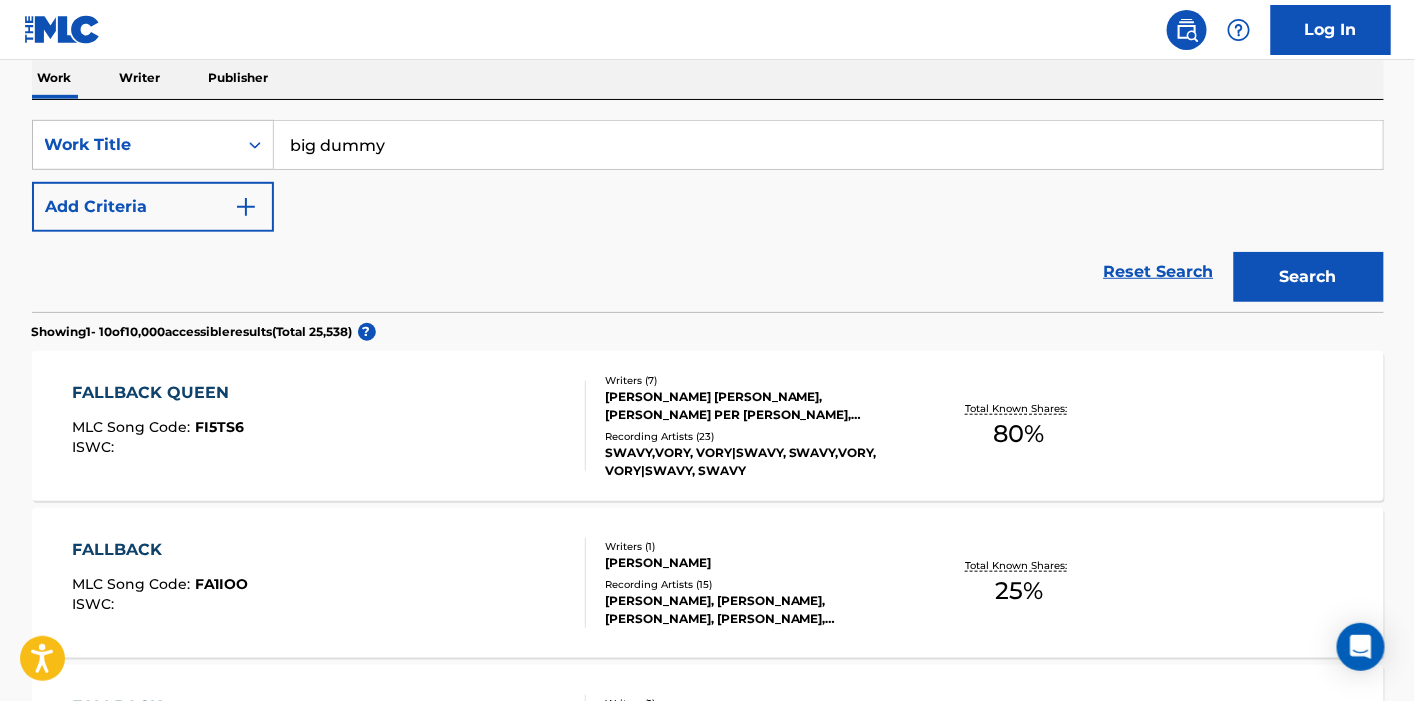 type on "big dummy" 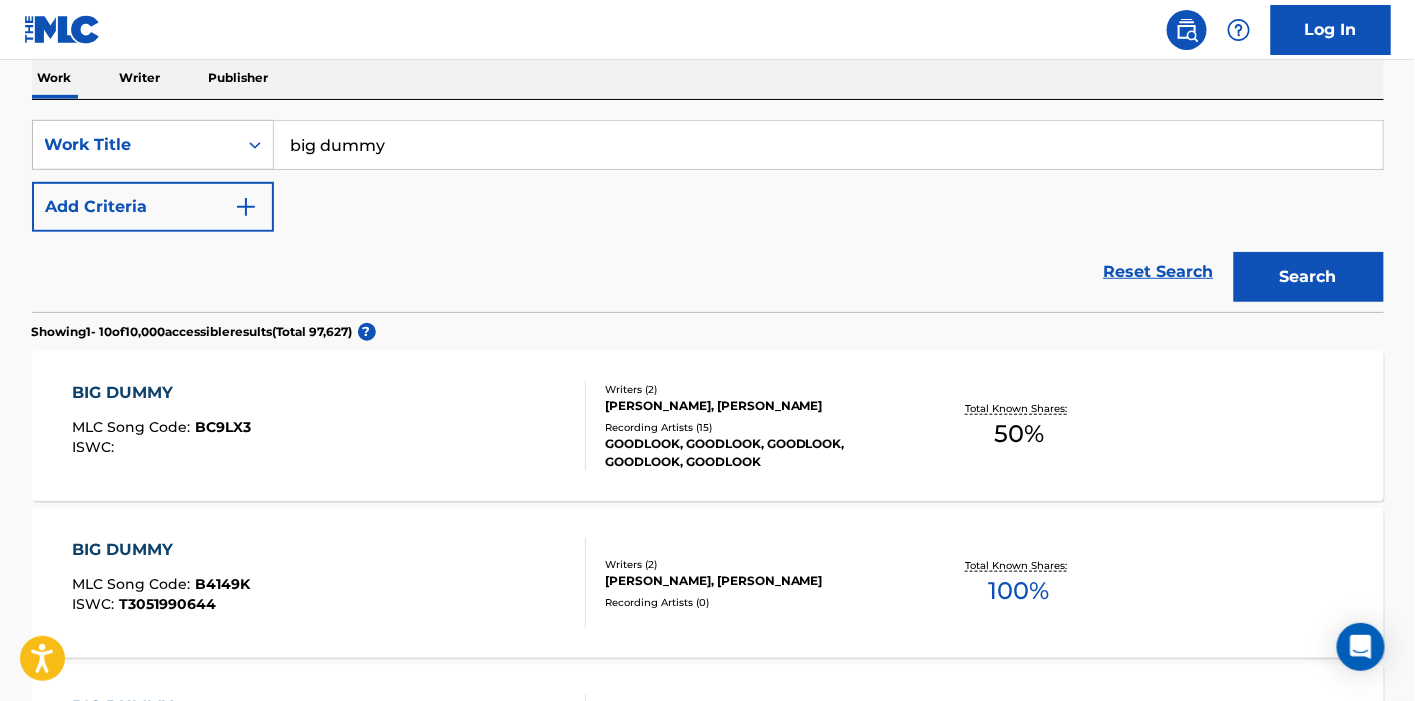 scroll, scrollTop: 659, scrollLeft: 0, axis: vertical 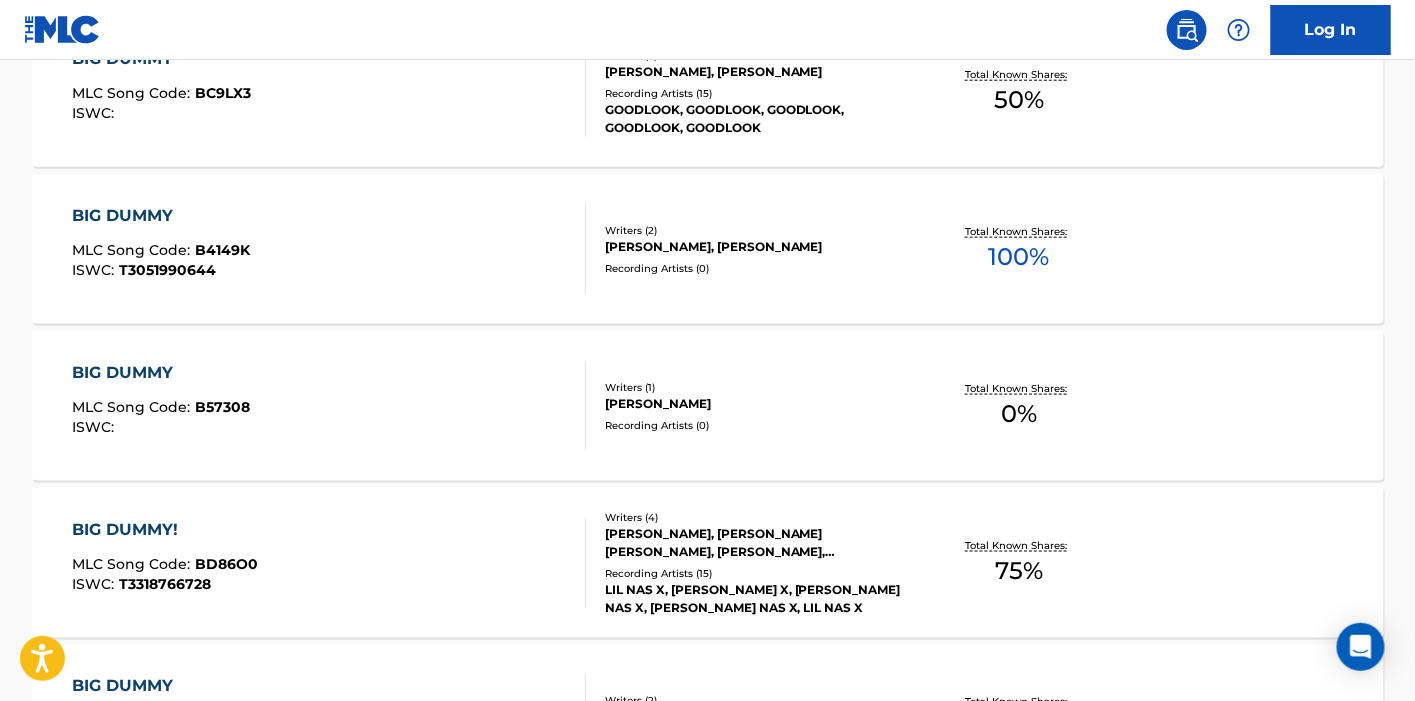 click on "Writers ( 4 ) [PERSON_NAME], [PERSON_NAME] [PERSON_NAME], [PERSON_NAME], [PERSON_NAME] [PERSON_NAME]" at bounding box center [756, 535] 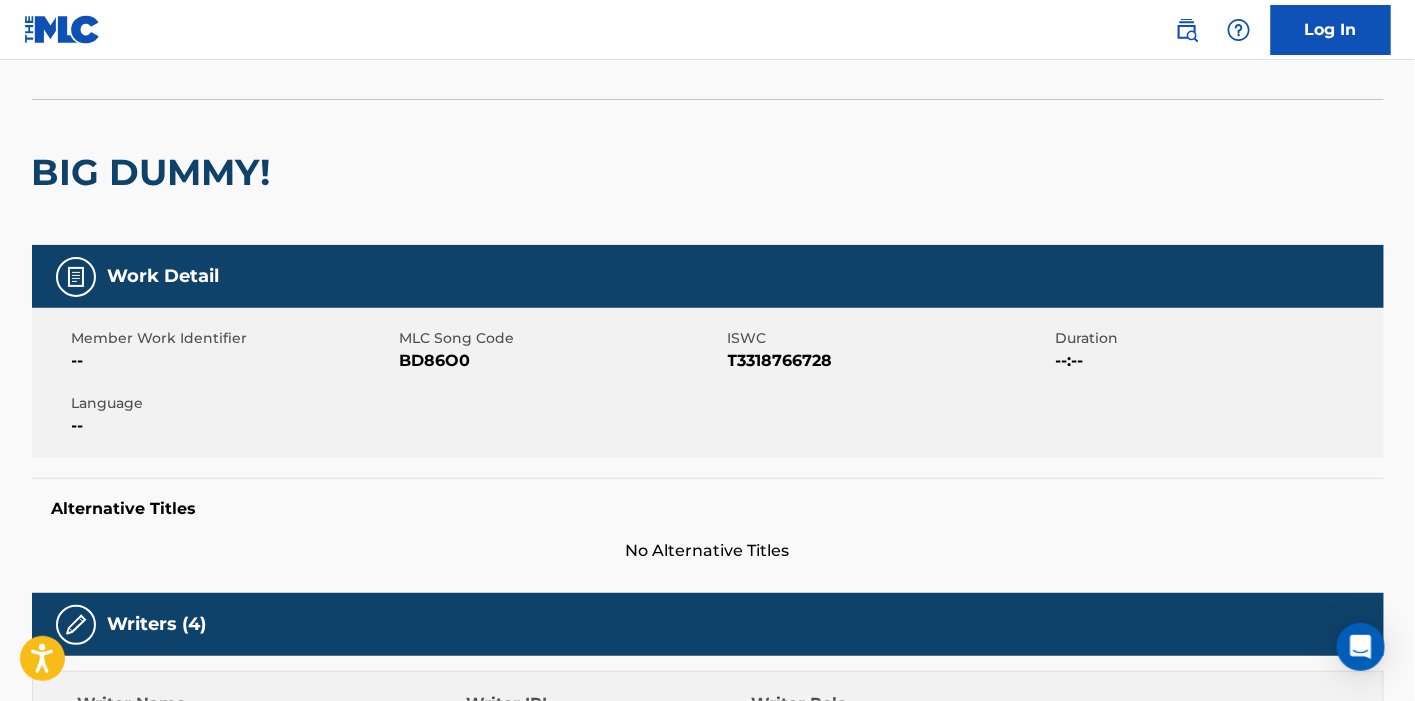 scroll, scrollTop: 0, scrollLeft: 0, axis: both 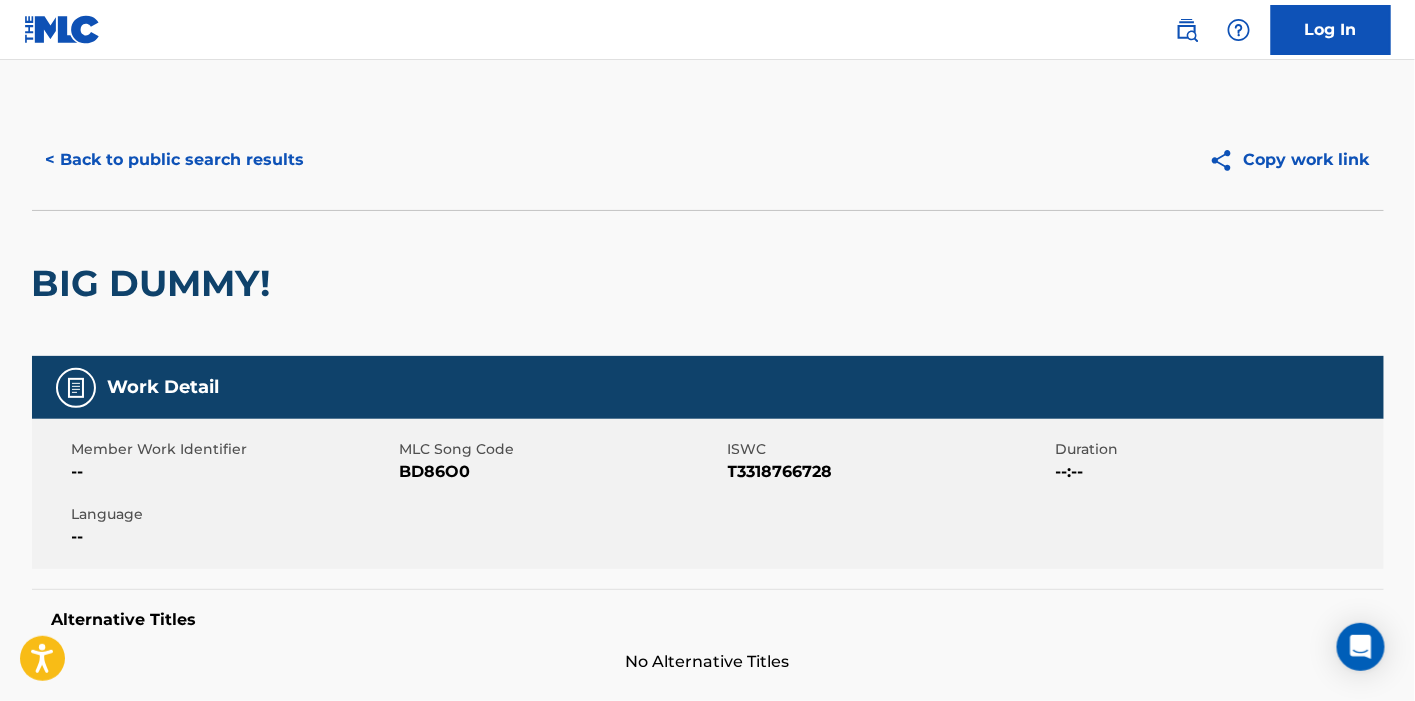 click on "< Back to public search results" at bounding box center [175, 160] 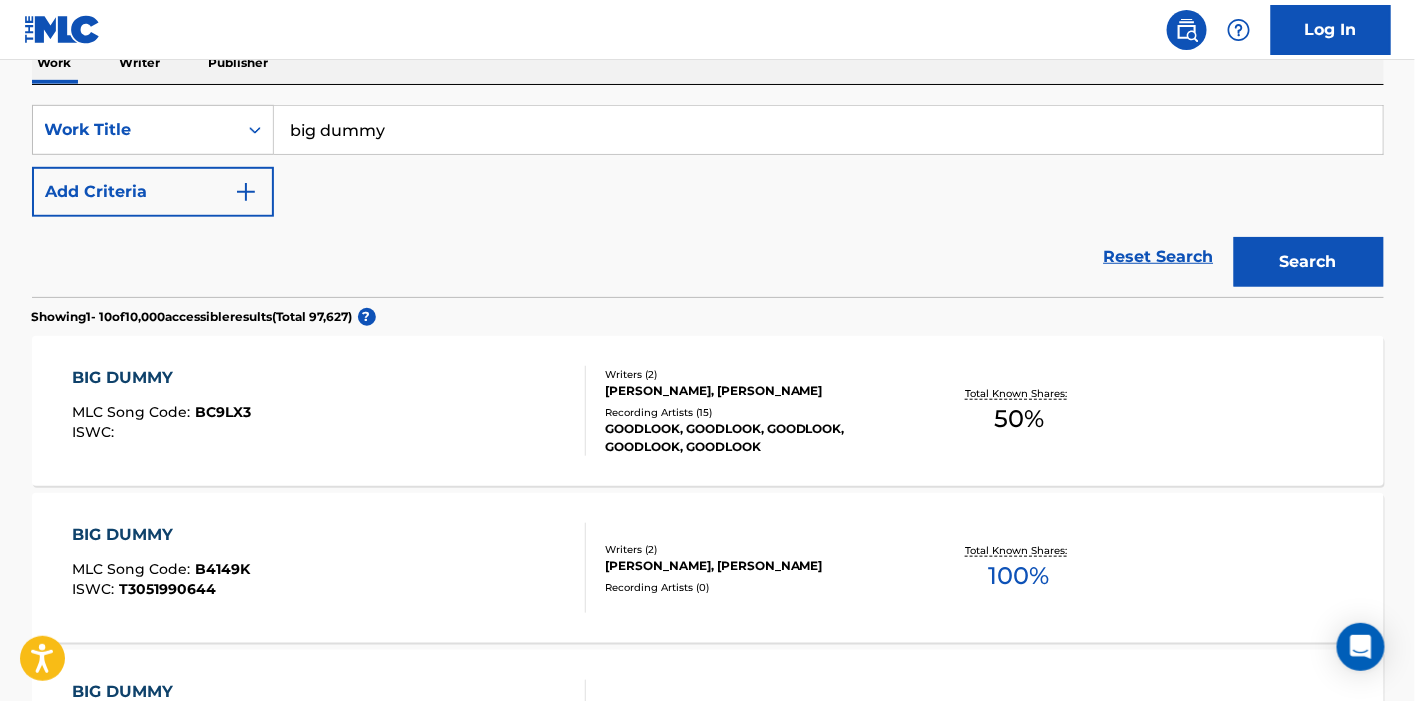 scroll, scrollTop: 0, scrollLeft: 0, axis: both 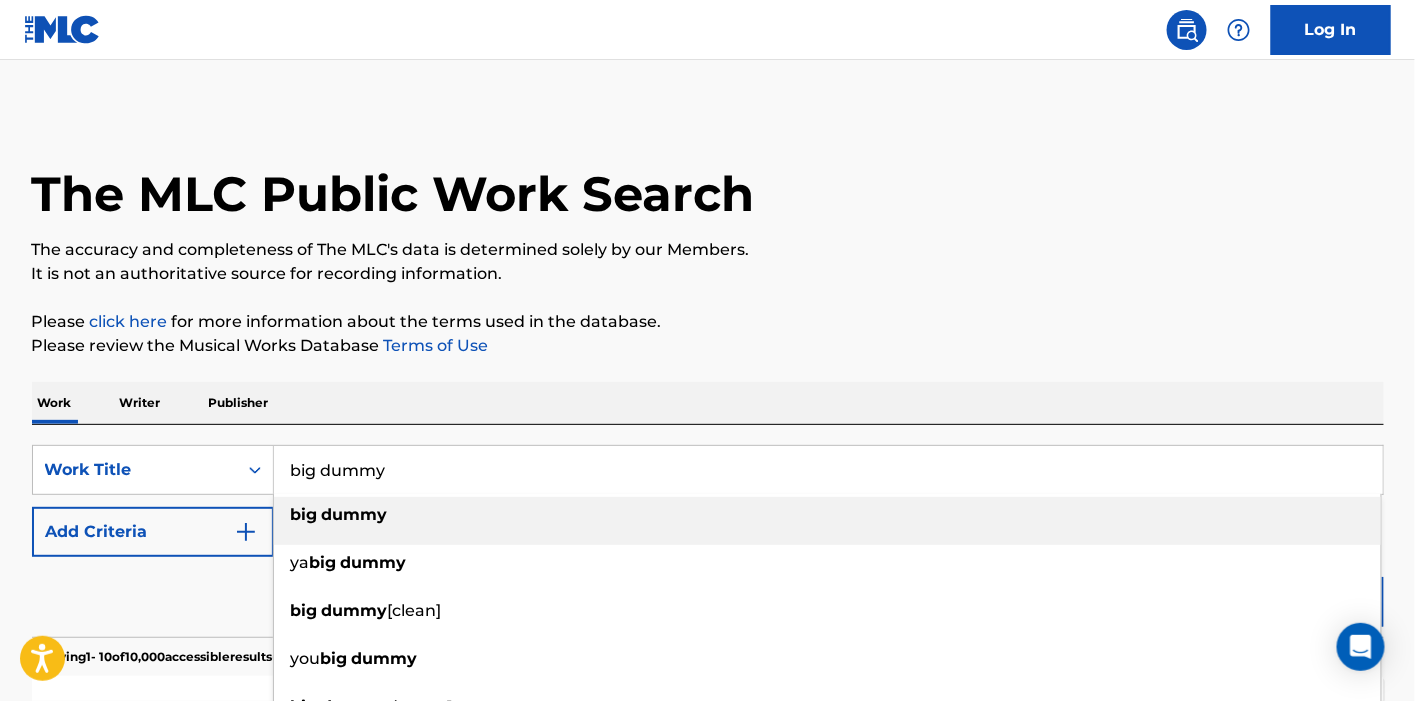 drag, startPoint x: 496, startPoint y: 447, endPoint x: 145, endPoint y: 413, distance: 352.64288 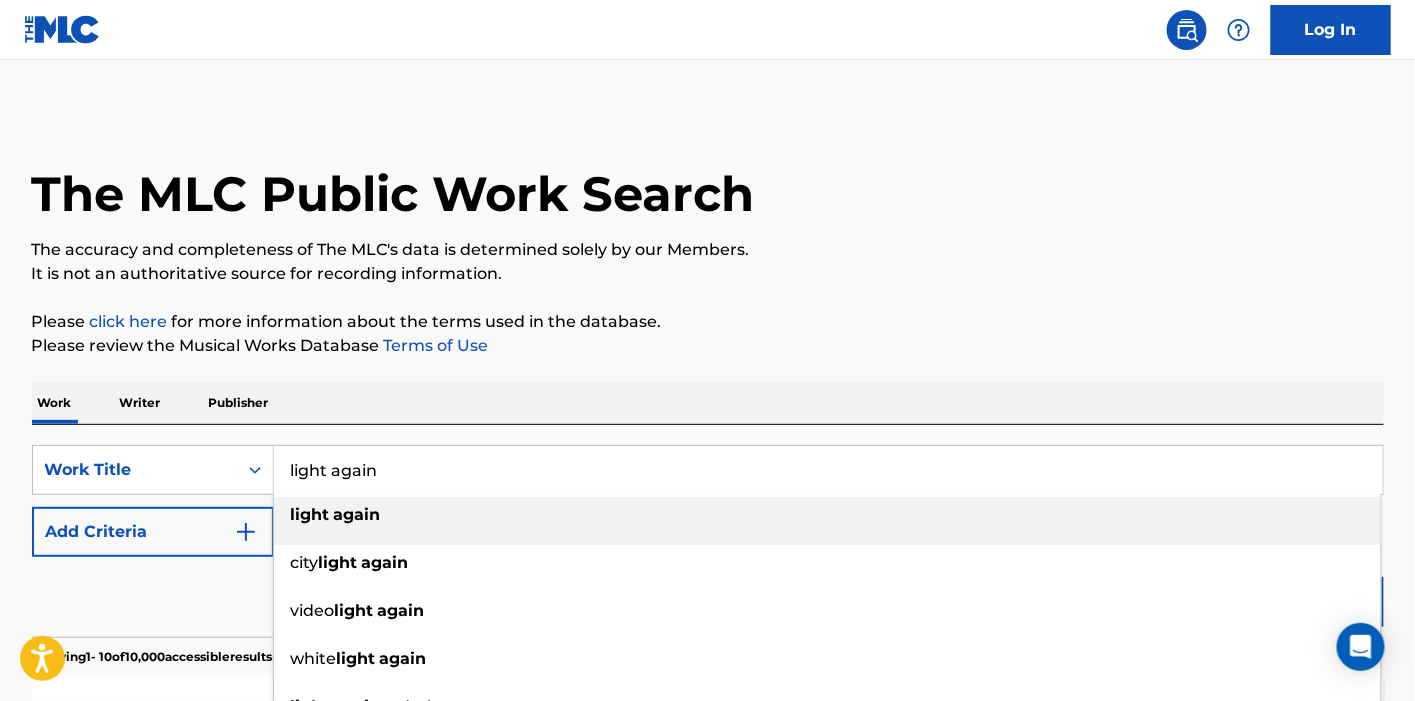 type on "light again" 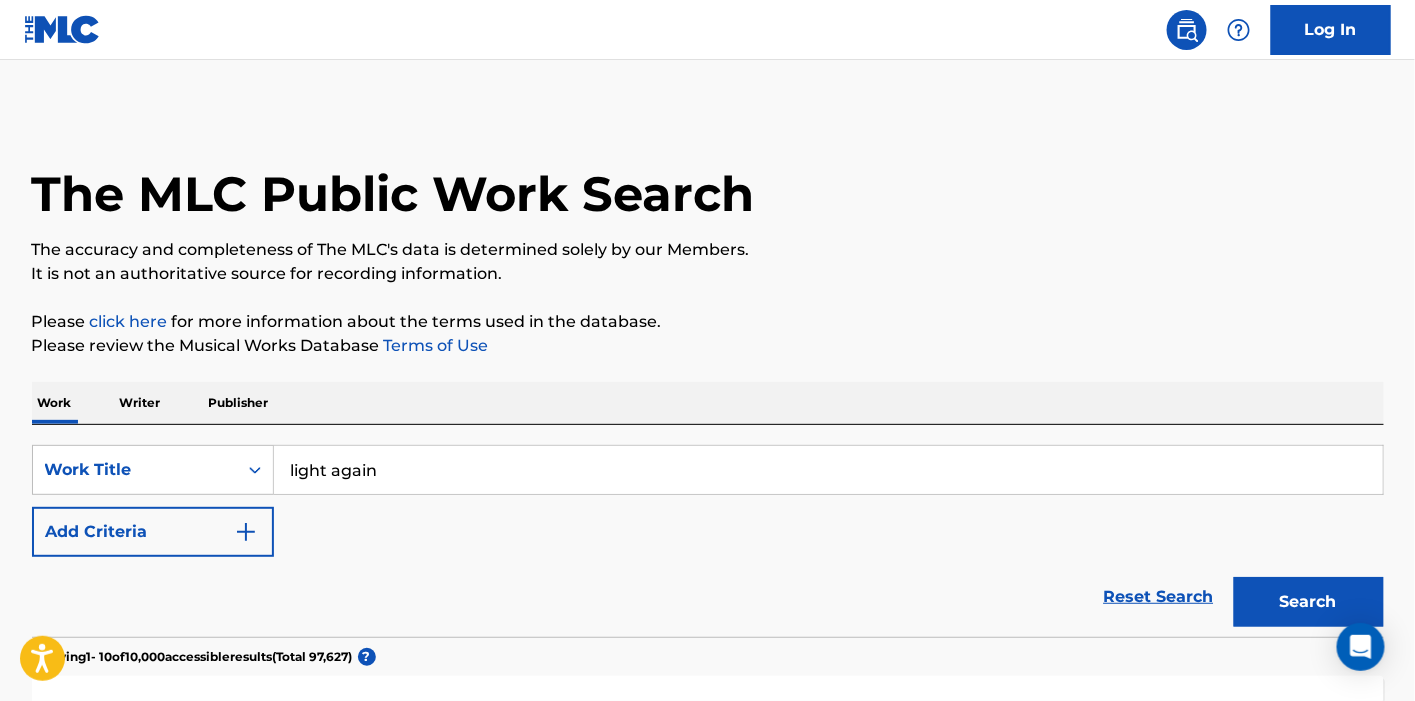 click on "Add Criteria" at bounding box center [153, 532] 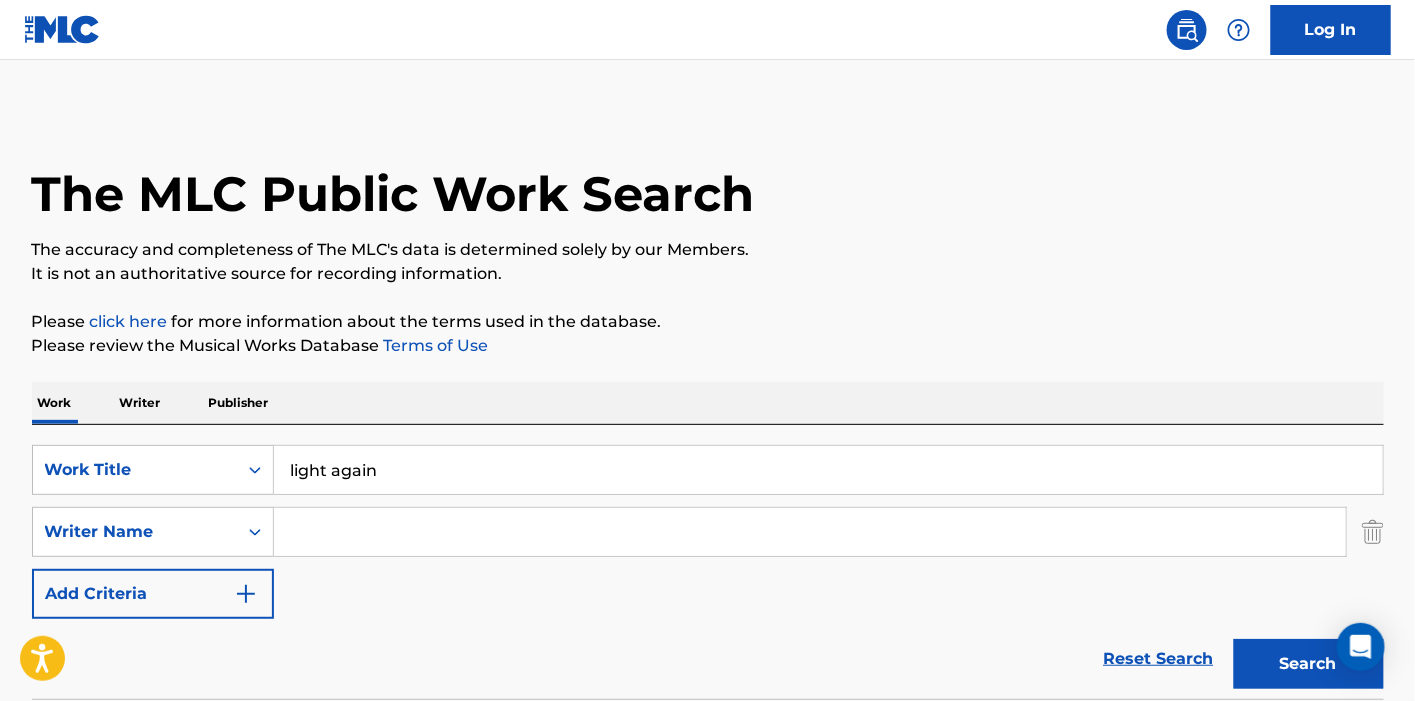 click at bounding box center (810, 532) 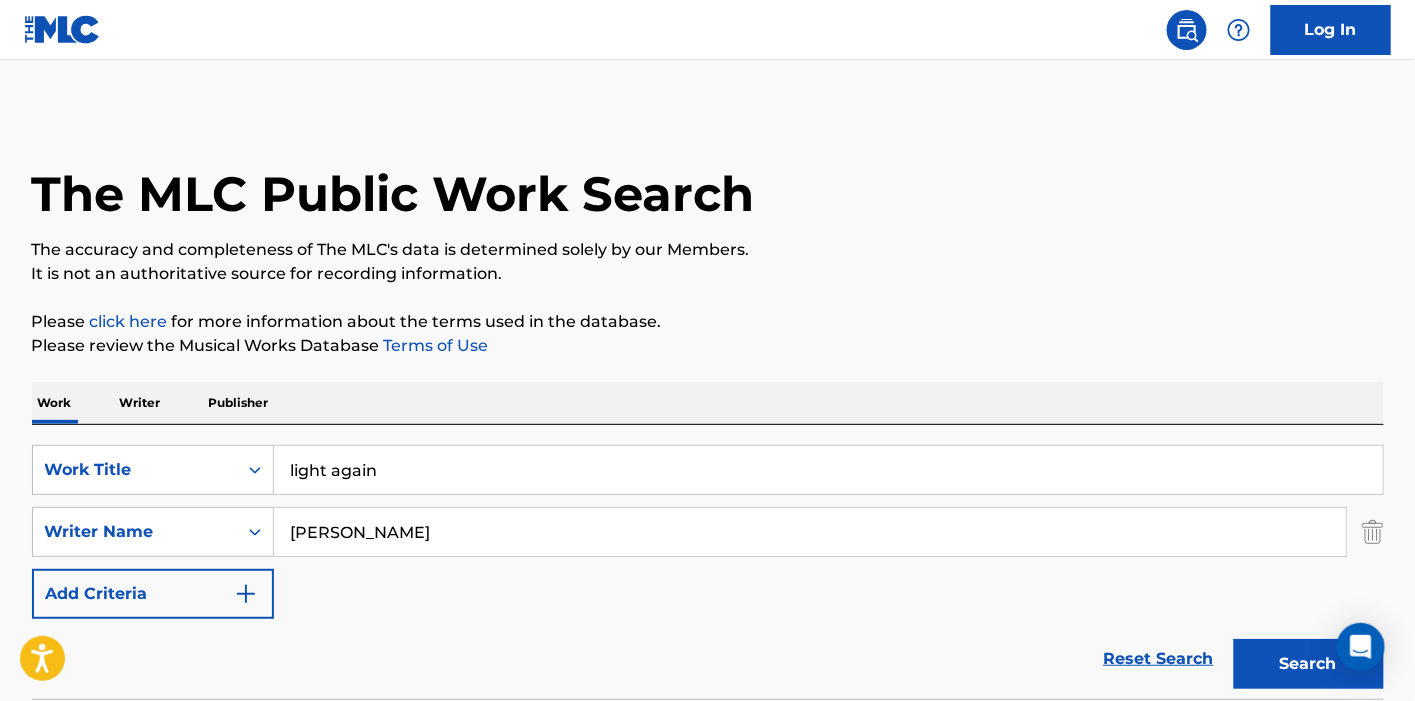 type on "[PERSON_NAME]" 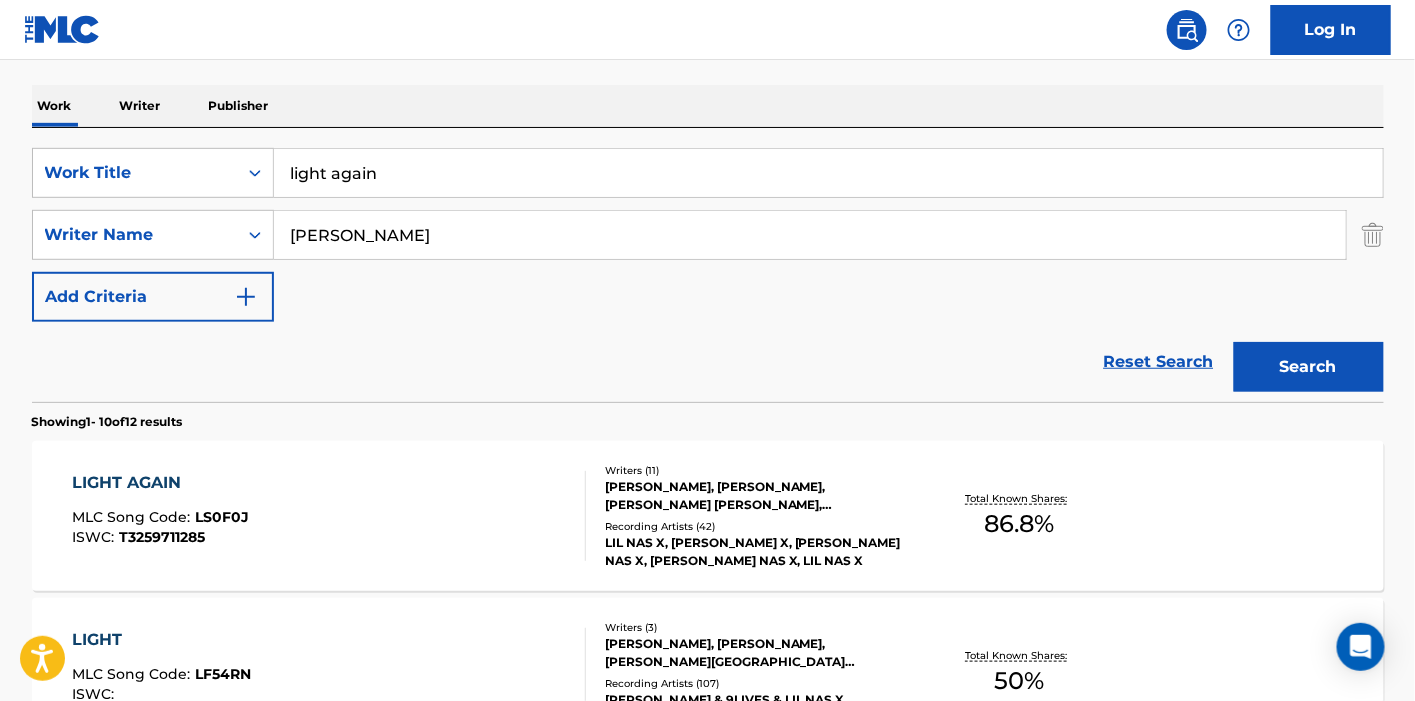 scroll, scrollTop: 333, scrollLeft: 0, axis: vertical 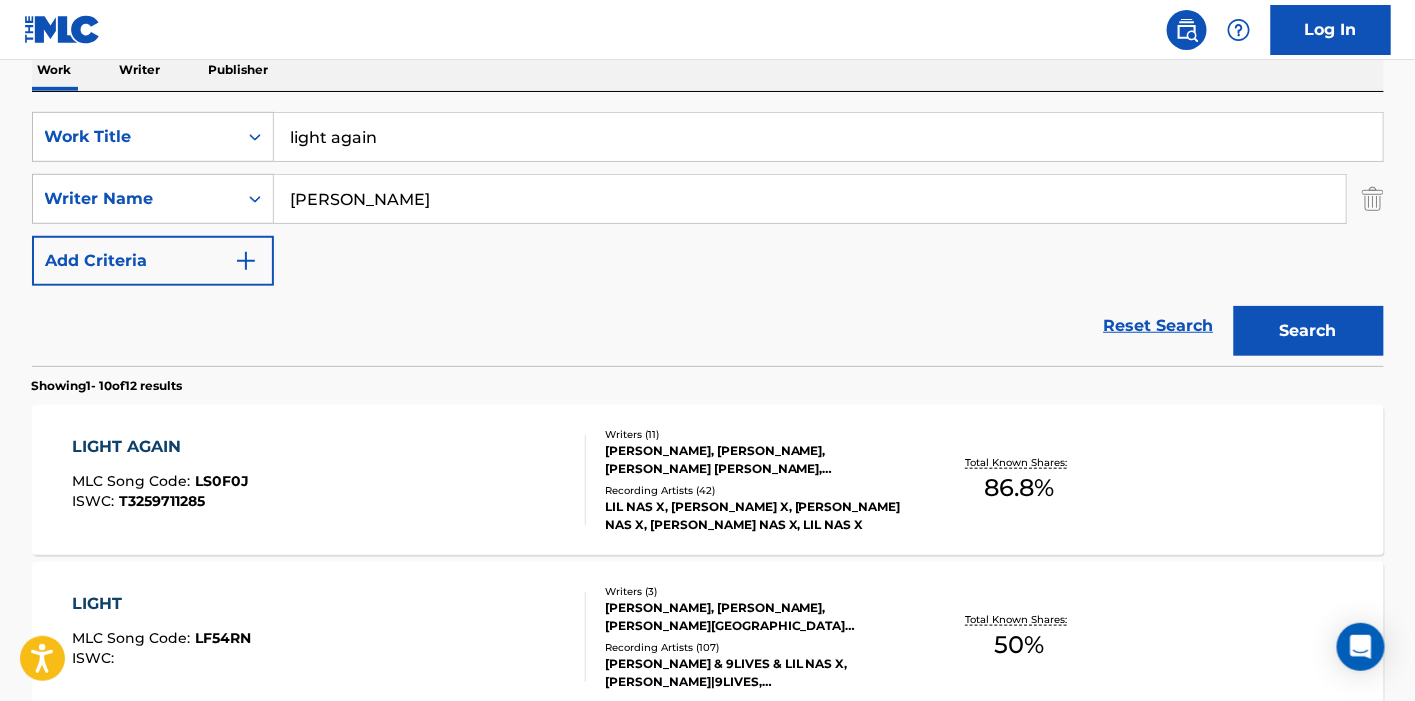 click on "[PERSON_NAME], [PERSON_NAME], [PERSON_NAME] [PERSON_NAME], [PERSON_NAME] [PERSON_NAME], [PERSON_NAME] [PERSON_NAME], [PERSON_NAME], [PERSON_NAME], [PERSON_NAME] [PERSON_NAME] [PERSON_NAME] [PERSON_NAME] [PERSON_NAME] [PERSON_NAME], [PERSON_NAME]" at bounding box center [756, 460] 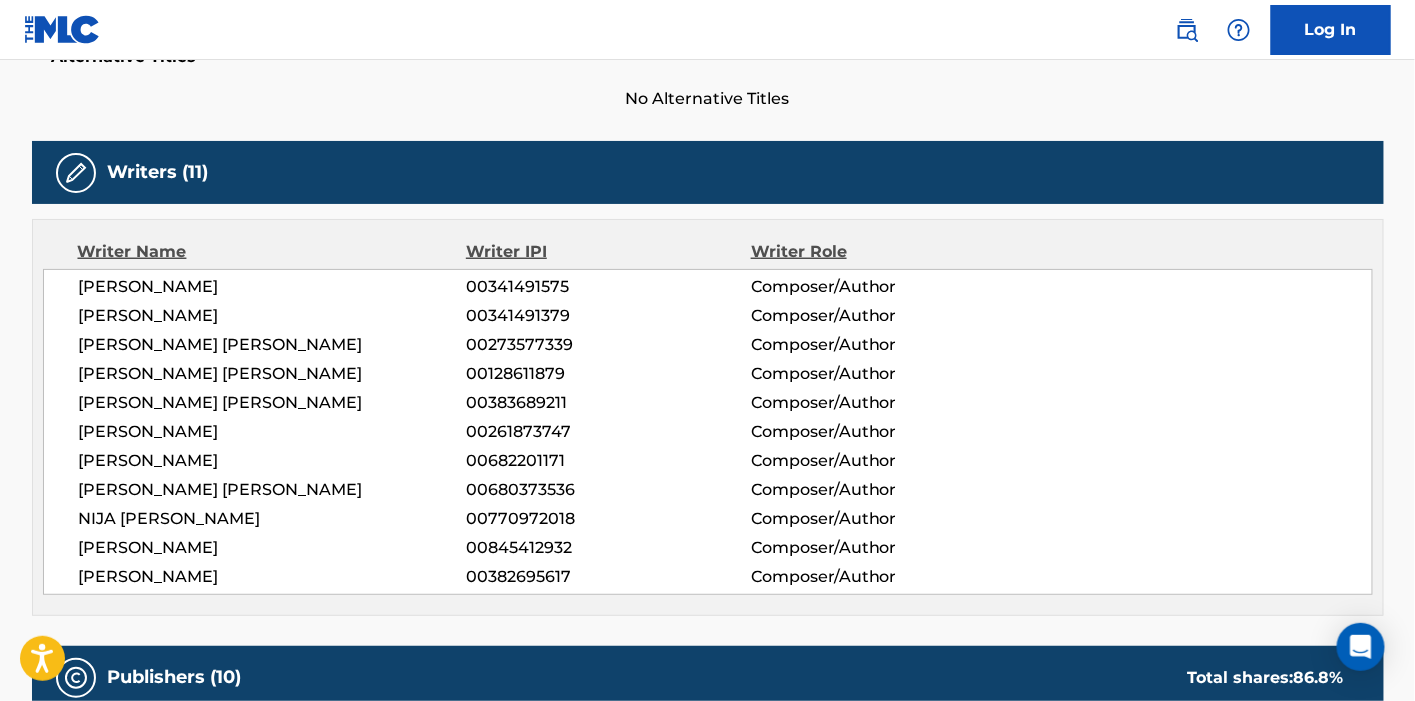scroll, scrollTop: 555, scrollLeft: 0, axis: vertical 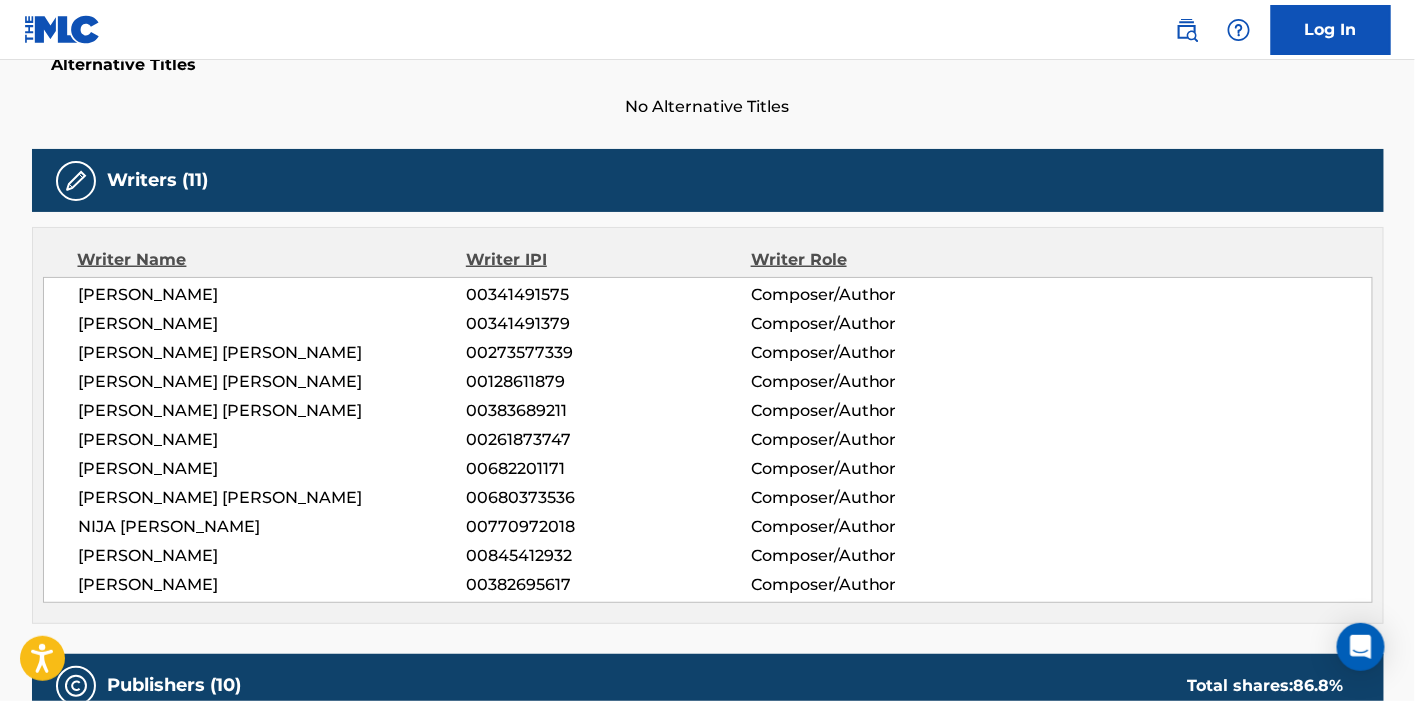 click on "[PERSON_NAME] 00341491575 Composer/Author [PERSON_NAME] 00341491379 Composer/Author [PERSON_NAME] [PERSON_NAME] 00273577339 Composer/Author [PERSON_NAME] [PERSON_NAME] 00128611879 Composer/Author [PERSON_NAME] [PERSON_NAME] 00383689211 Composer/Author [PERSON_NAME] 00261873747 Composer/Author [PERSON_NAME] 00682201171 Composer/Author [PERSON_NAME] [PERSON_NAME] 00680373536 Composer/Author [PERSON_NAME] 00770972018 Composer/Author [PERSON_NAME] 00845412932 Composer/Author [PERSON_NAME] 00382695617 Composer/Author" at bounding box center [708, 440] 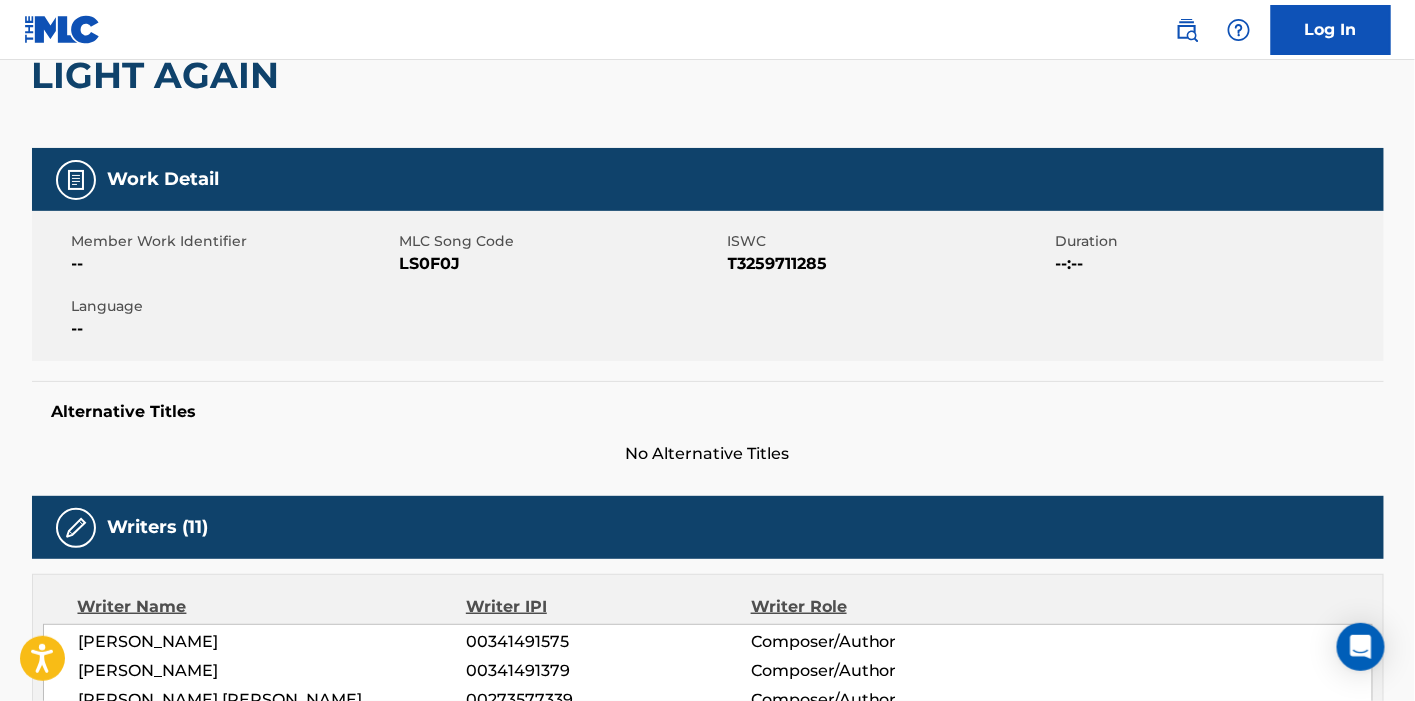scroll, scrollTop: 0, scrollLeft: 0, axis: both 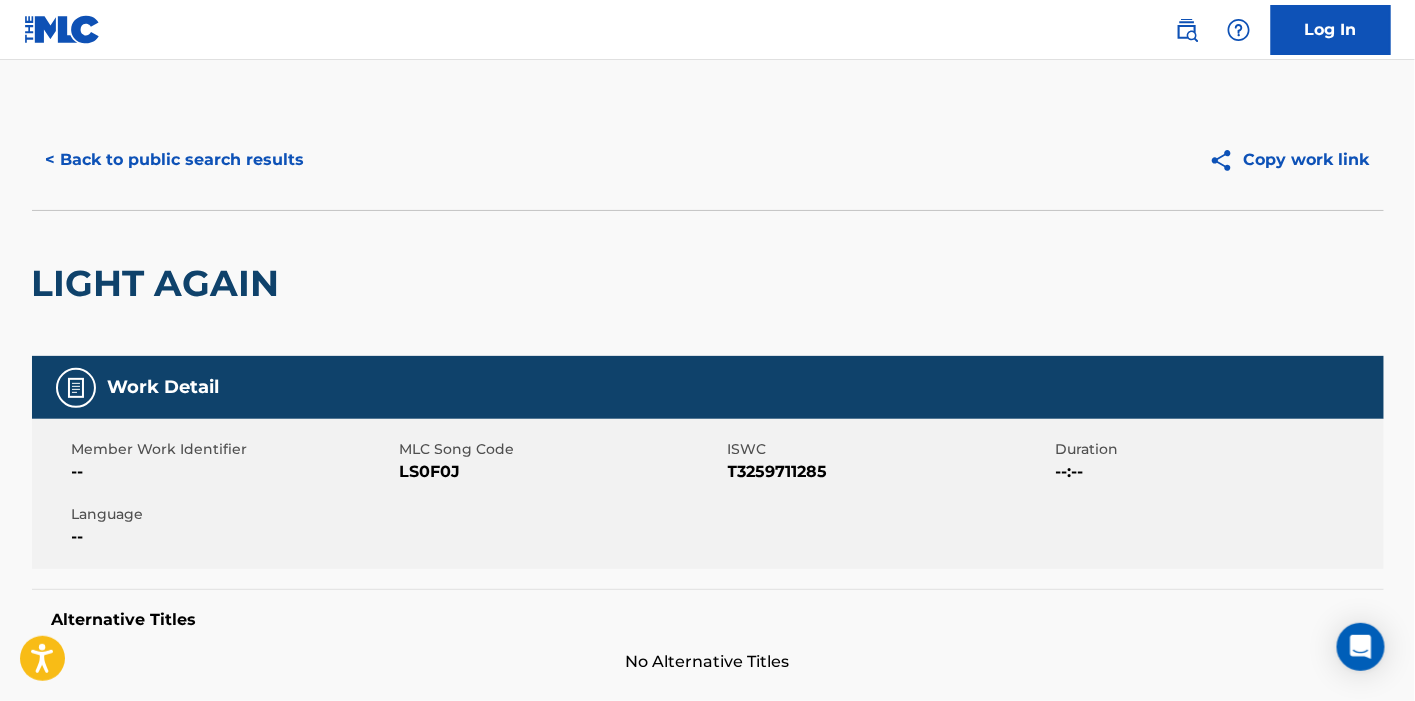 click on "< Back to public search results" at bounding box center (175, 160) 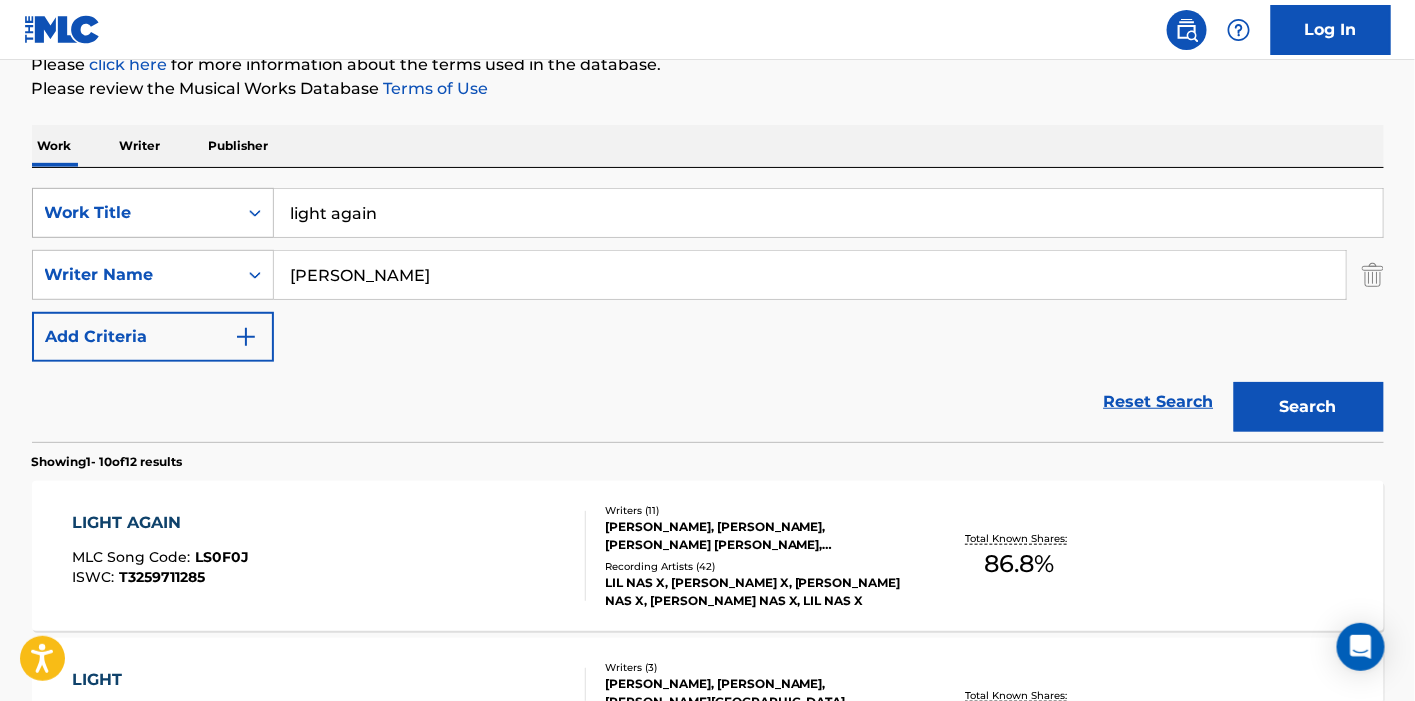 scroll, scrollTop: 222, scrollLeft: 0, axis: vertical 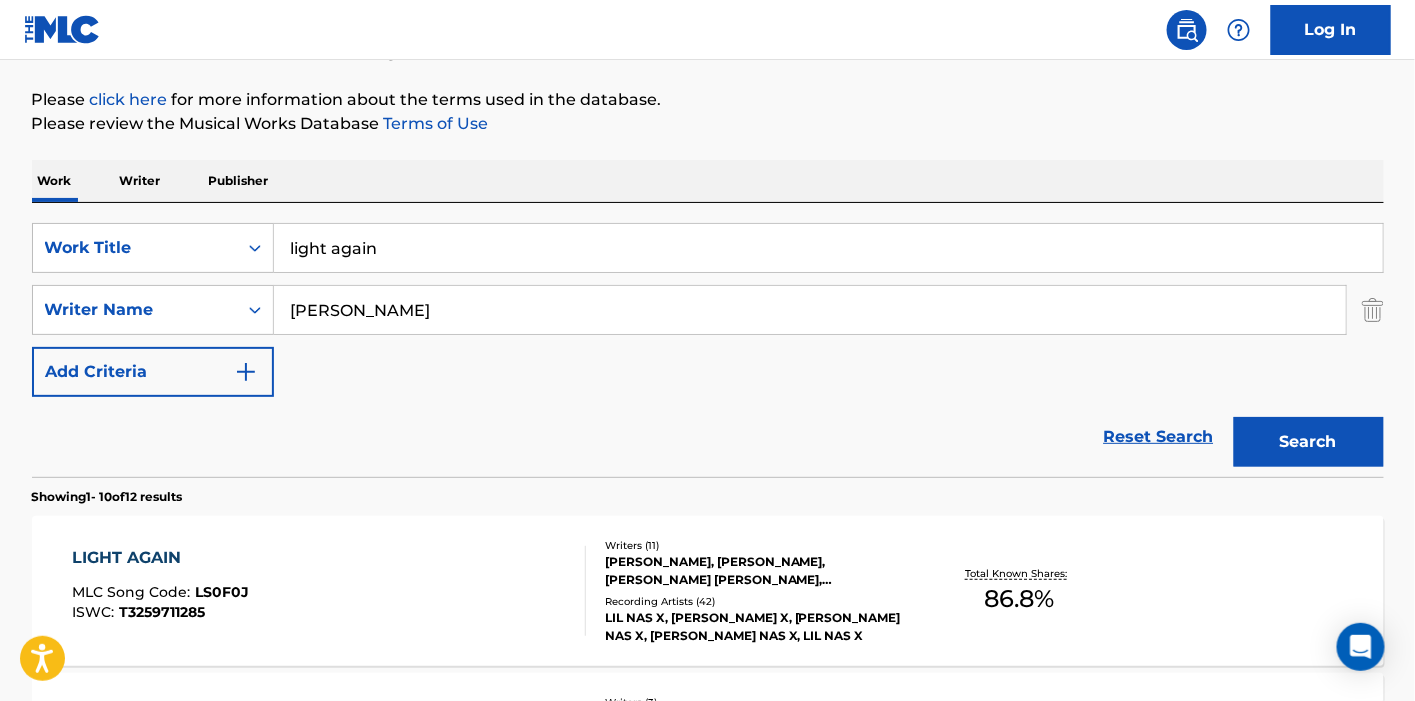 click on "Writer" at bounding box center [140, 181] 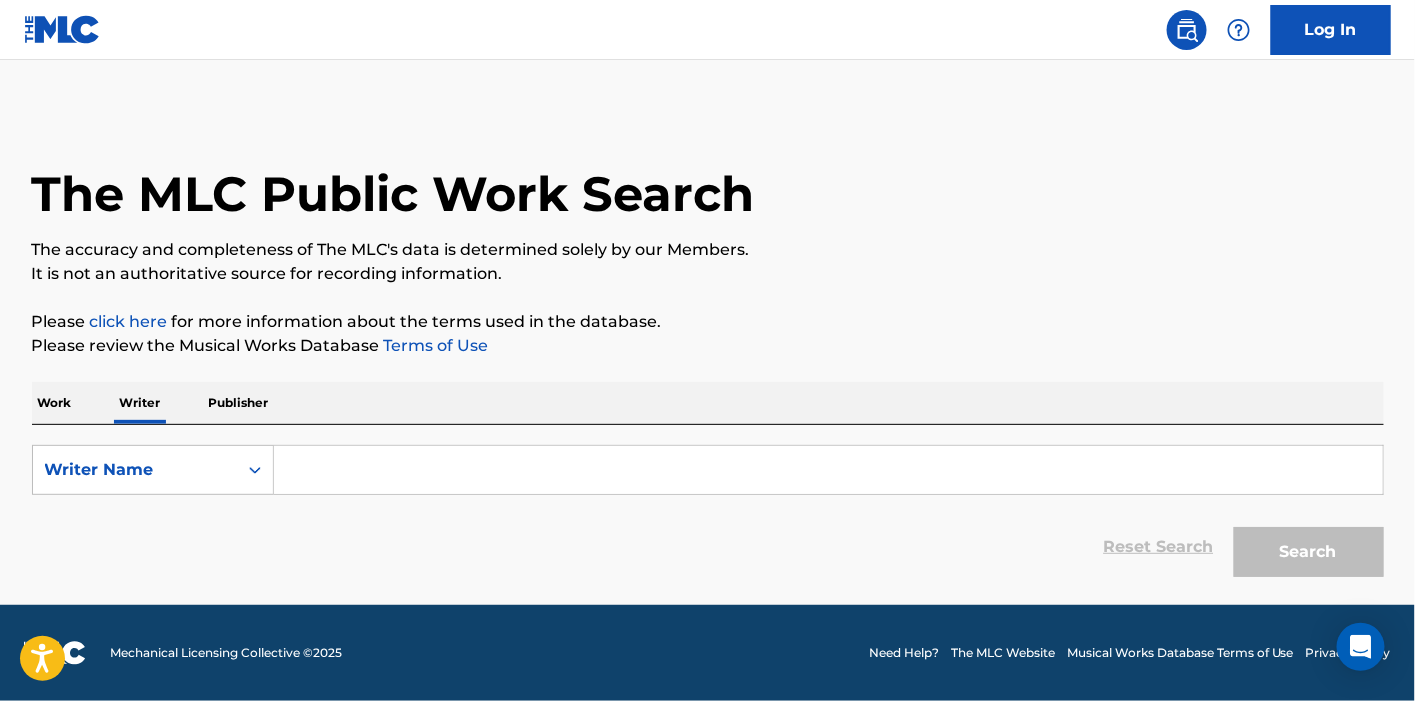click at bounding box center [828, 470] 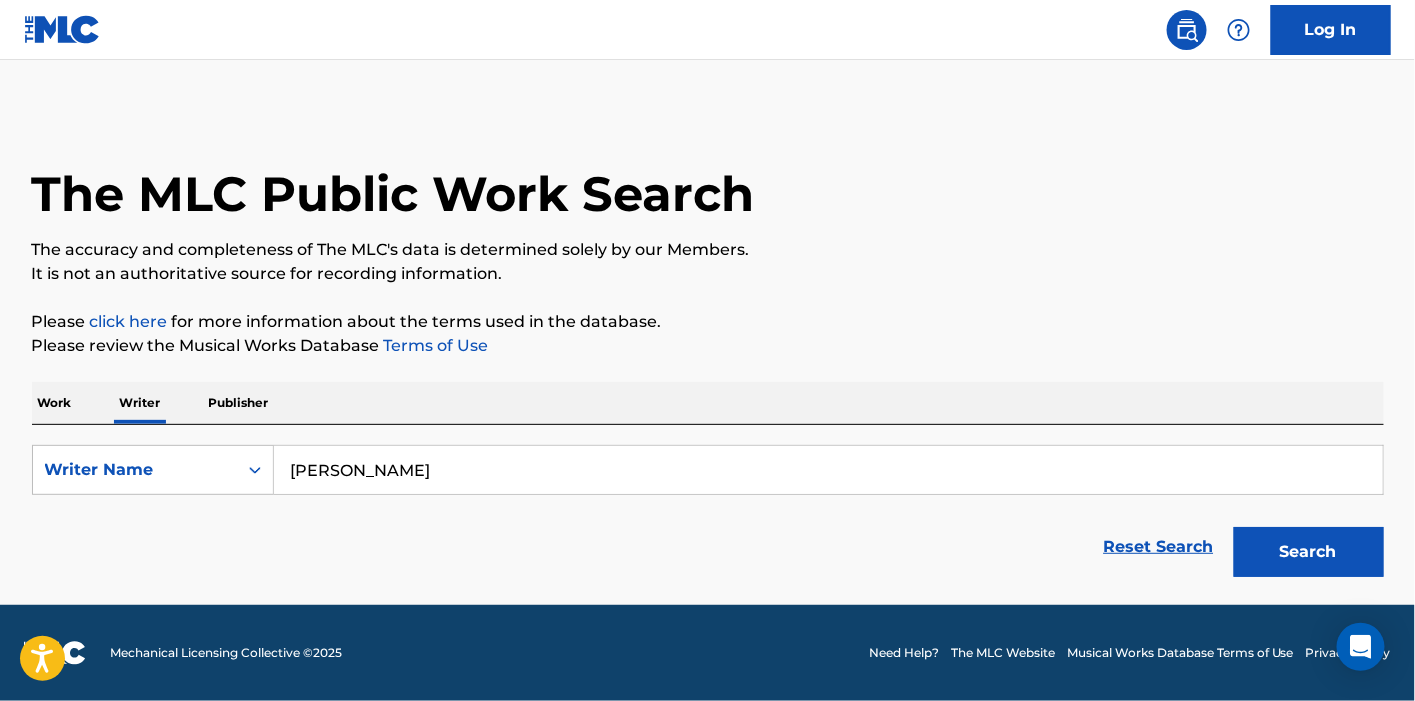 type on "[PERSON_NAME]" 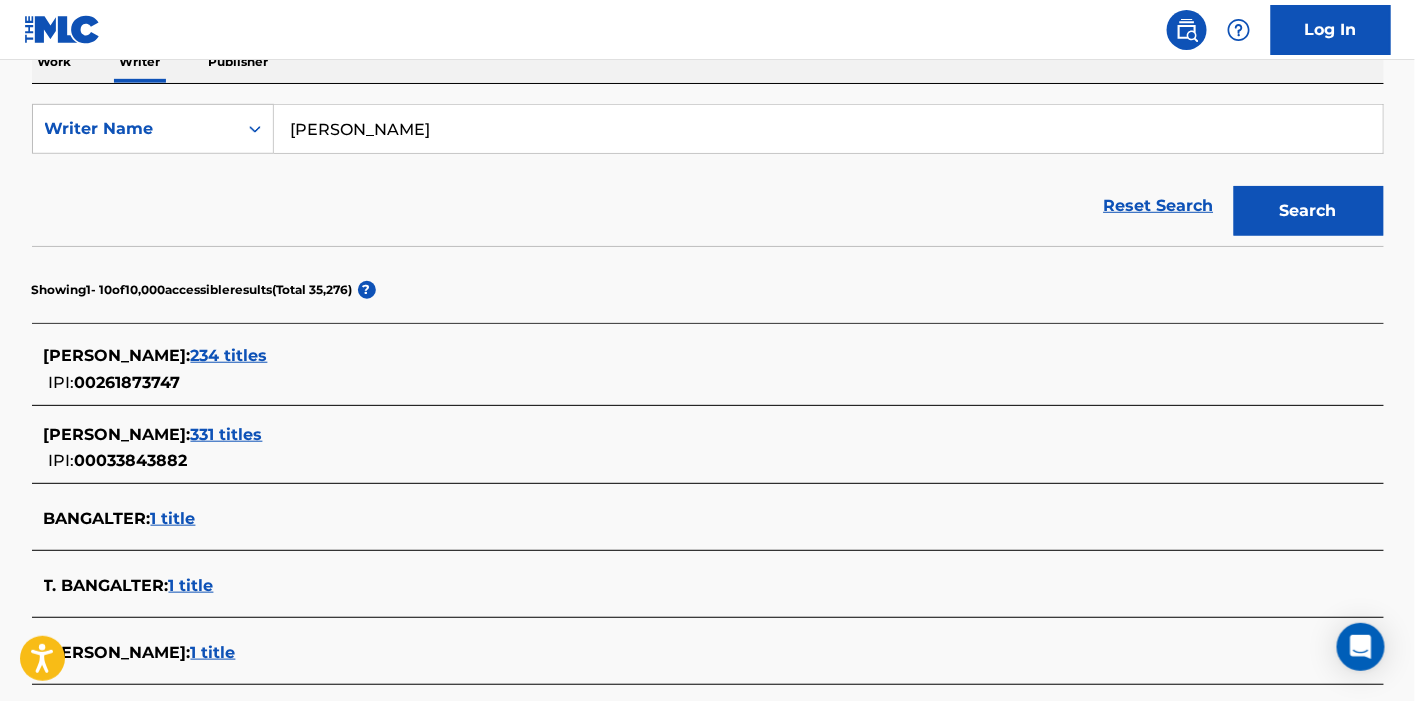 scroll, scrollTop: 452, scrollLeft: 0, axis: vertical 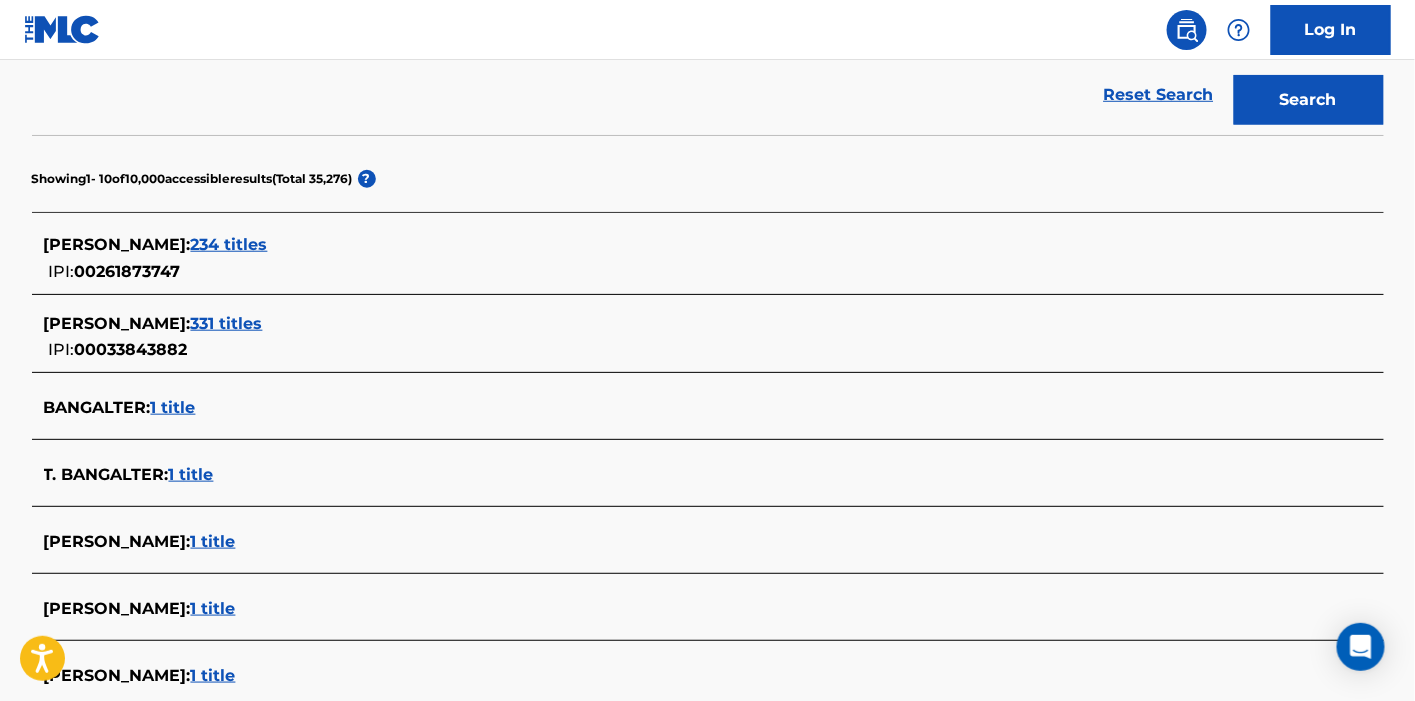 click on "234 titles" at bounding box center (229, 244) 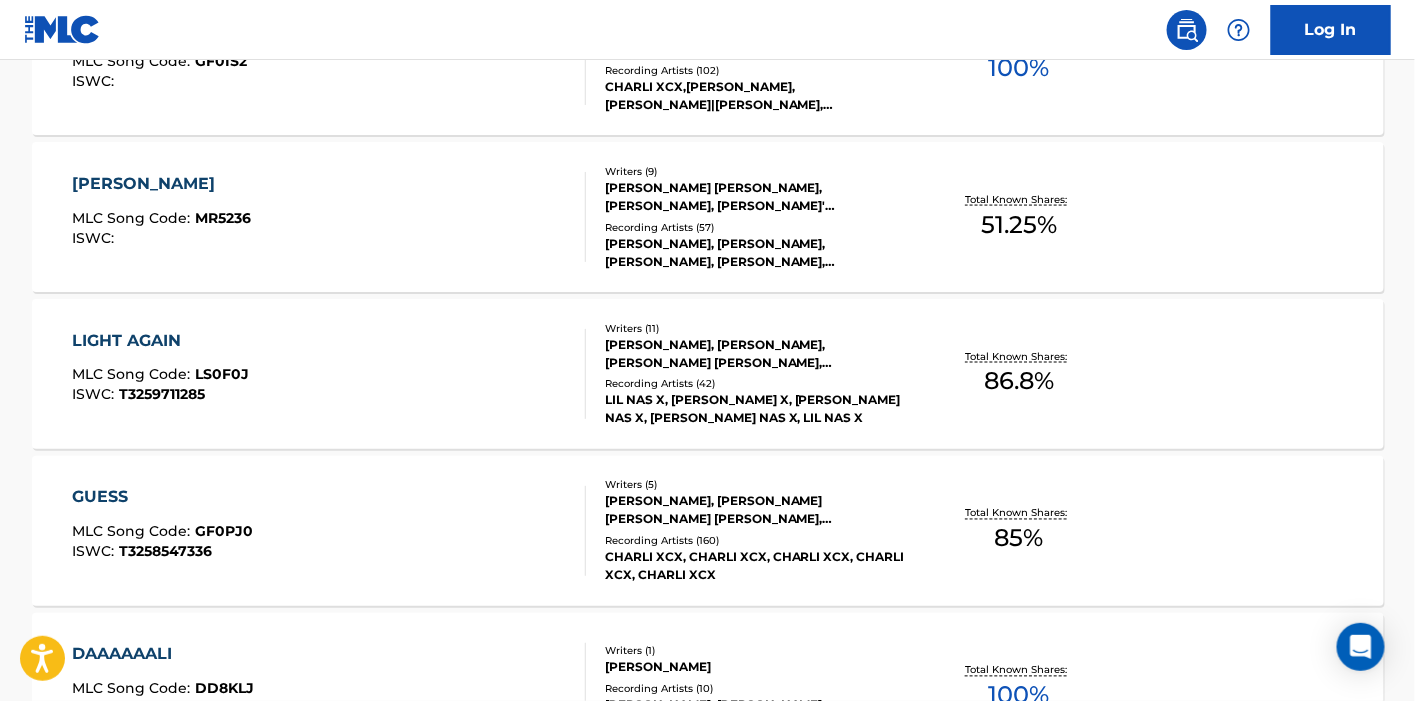 scroll, scrollTop: 1119, scrollLeft: 0, axis: vertical 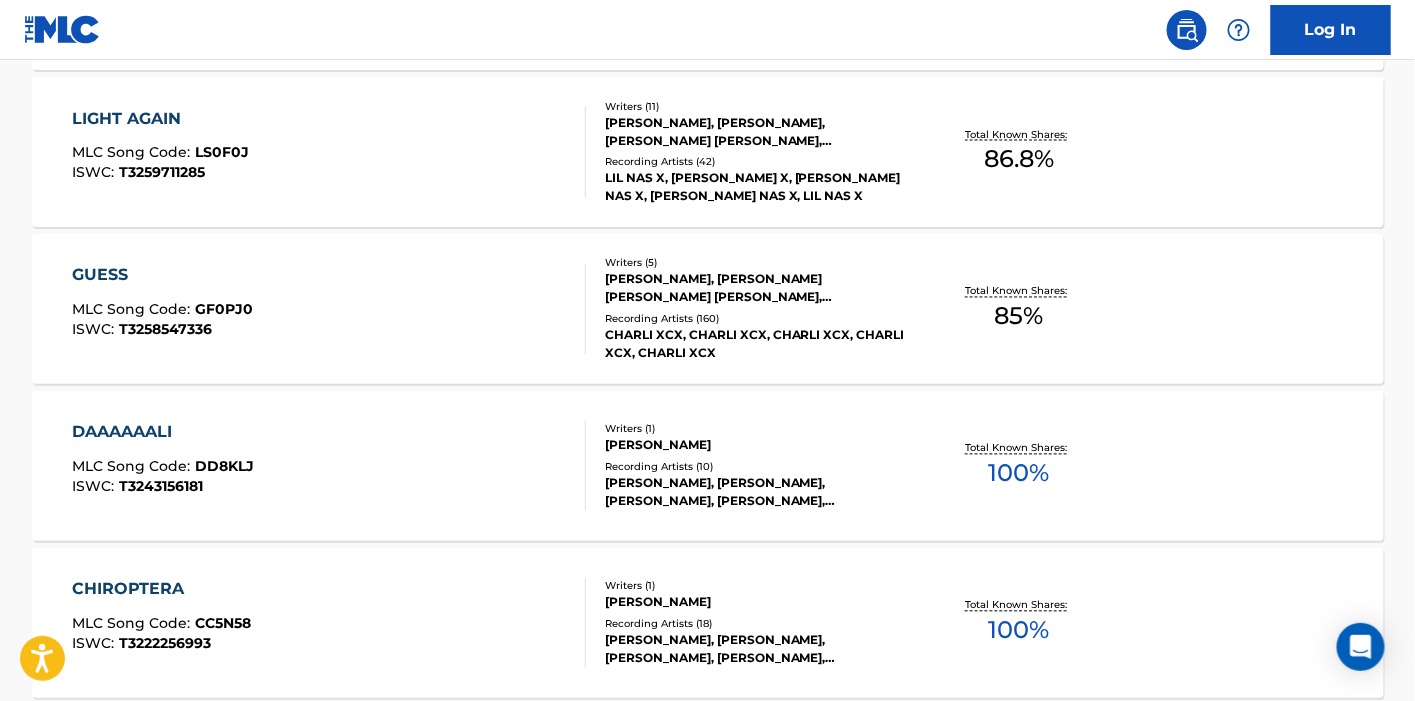 click on "DAAAAAALI MLC Song Code : DD8KLJ ISWC : T3243156181 Writers ( 1 ) [PERSON_NAME] Recording Artists ( 10 ) [PERSON_NAME], [PERSON_NAME], [PERSON_NAME], [PERSON_NAME], [PERSON_NAME] Total Known Shares: 100 %" at bounding box center [708, 466] 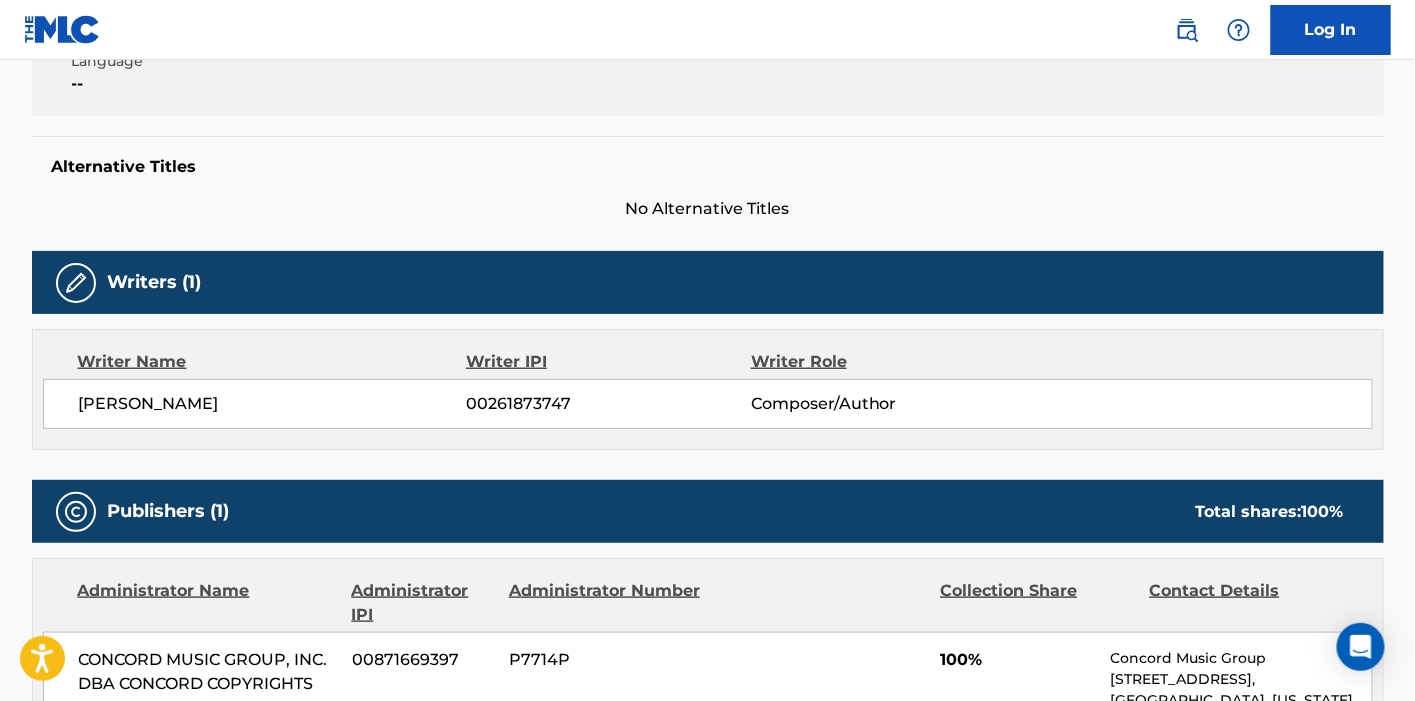 scroll, scrollTop: 777, scrollLeft: 0, axis: vertical 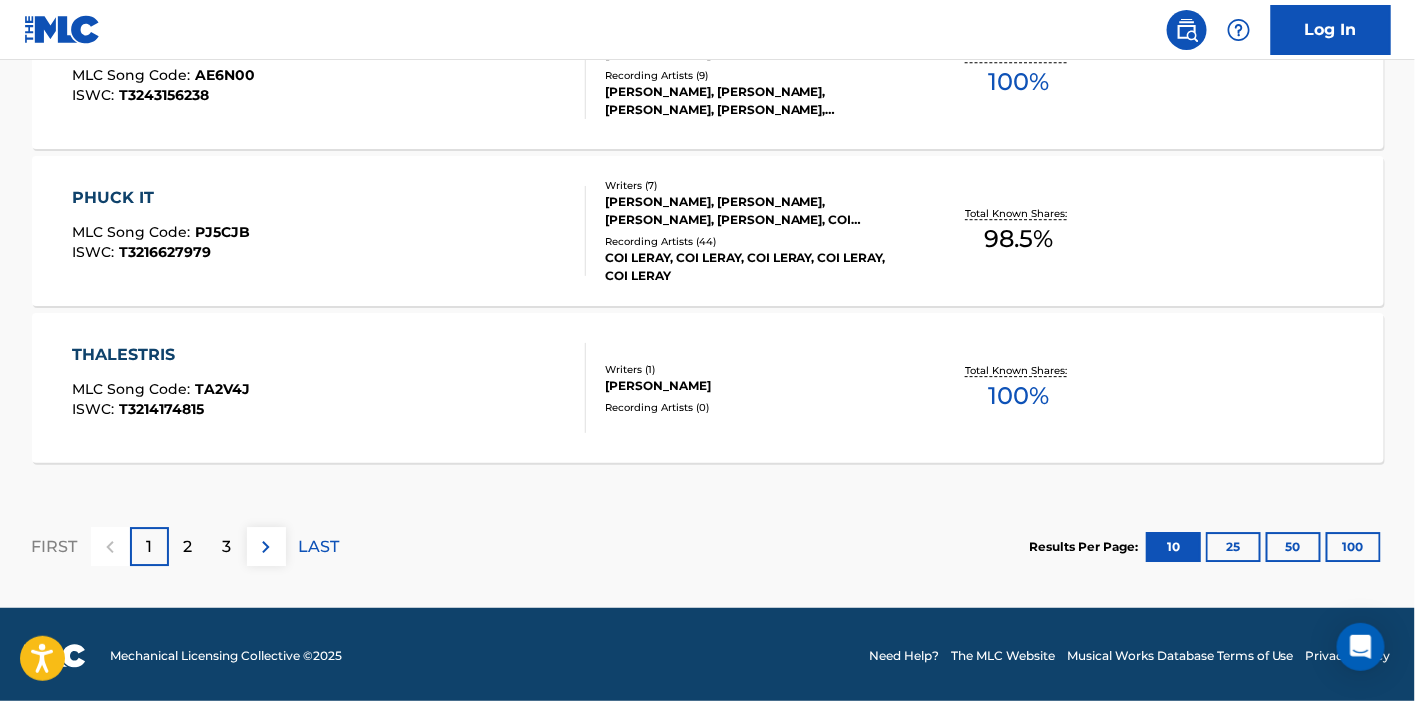 click at bounding box center (266, 547) 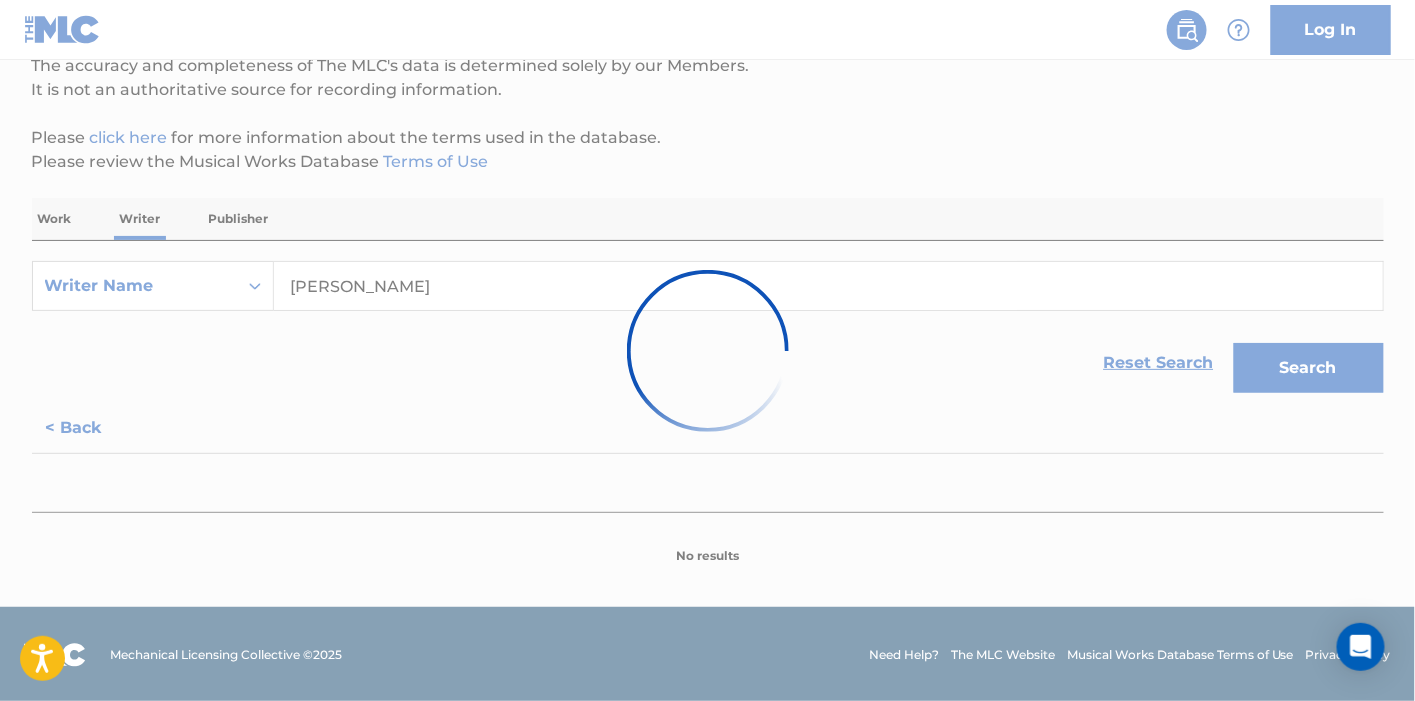scroll, scrollTop: 1825, scrollLeft: 0, axis: vertical 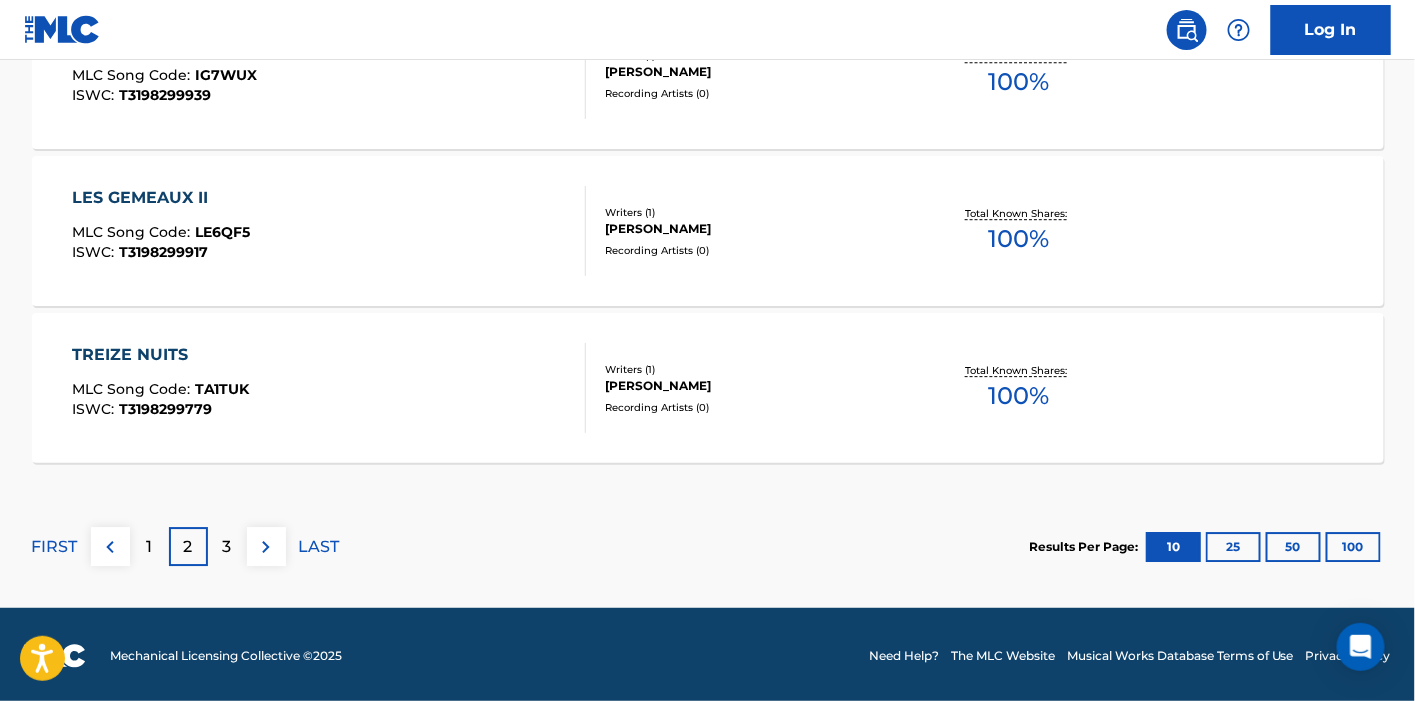 click on "3" at bounding box center (227, 546) 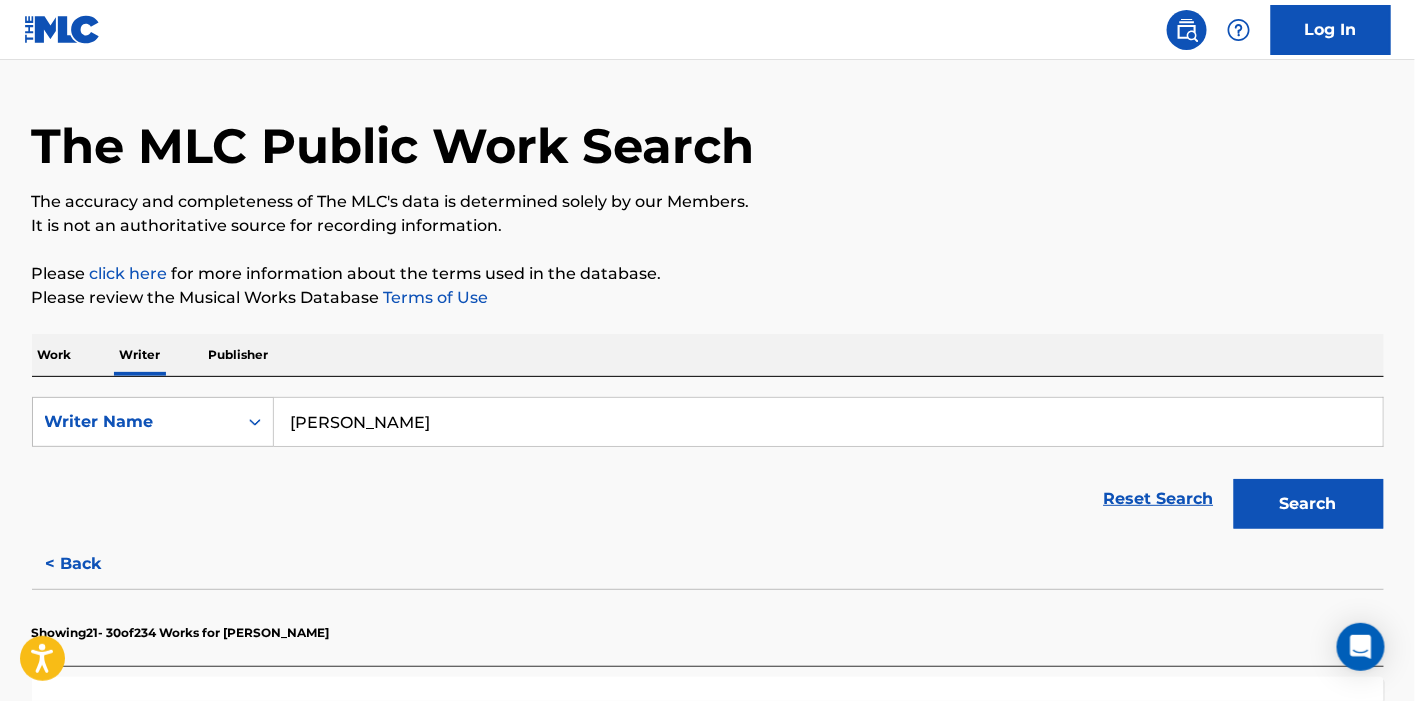 scroll, scrollTop: 159, scrollLeft: 0, axis: vertical 